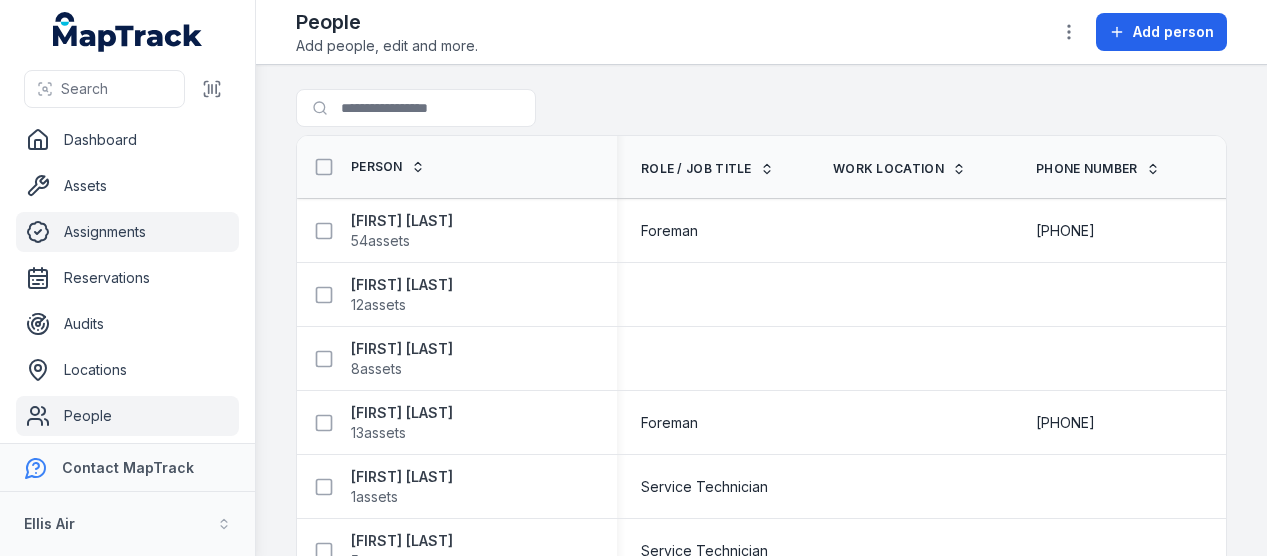 scroll, scrollTop: 0, scrollLeft: 0, axis: both 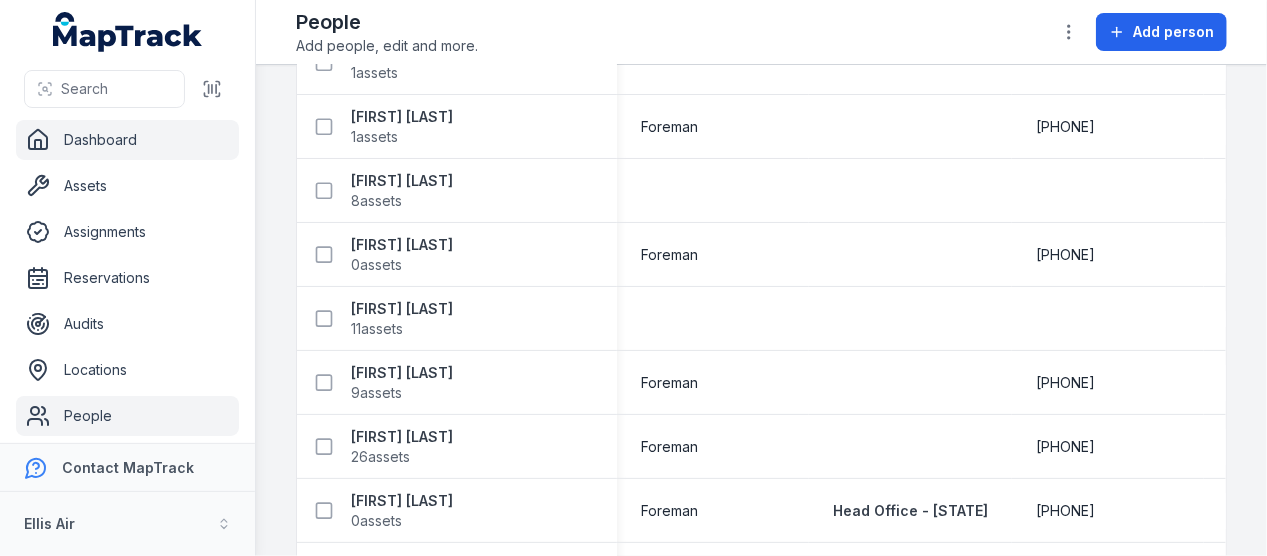 click on "Dashboard" at bounding box center [127, 140] 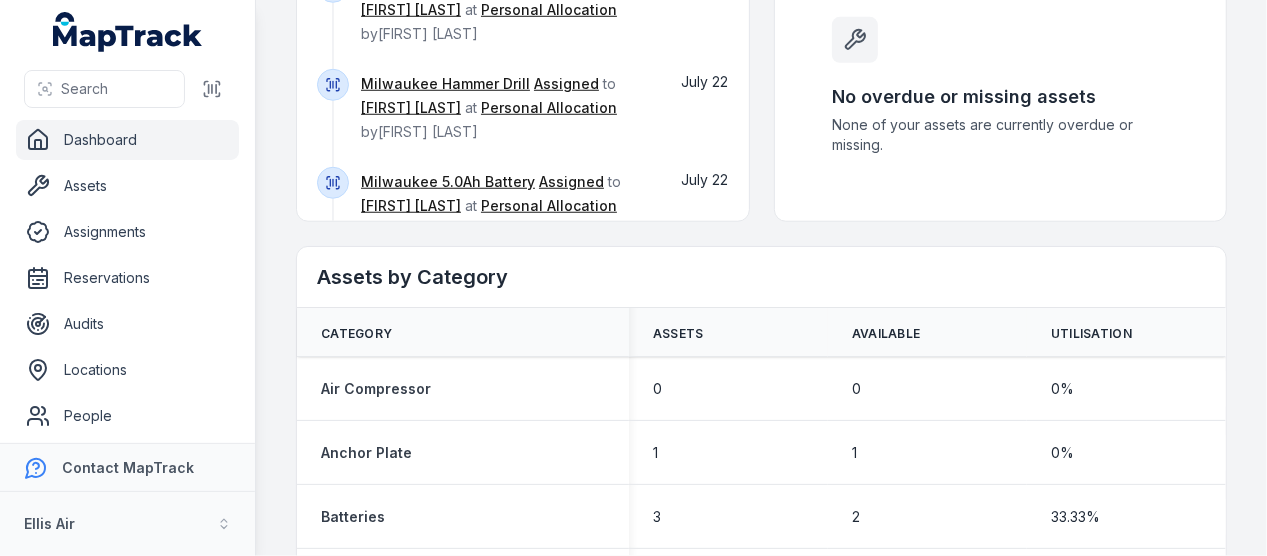 scroll, scrollTop: 800, scrollLeft: 0, axis: vertical 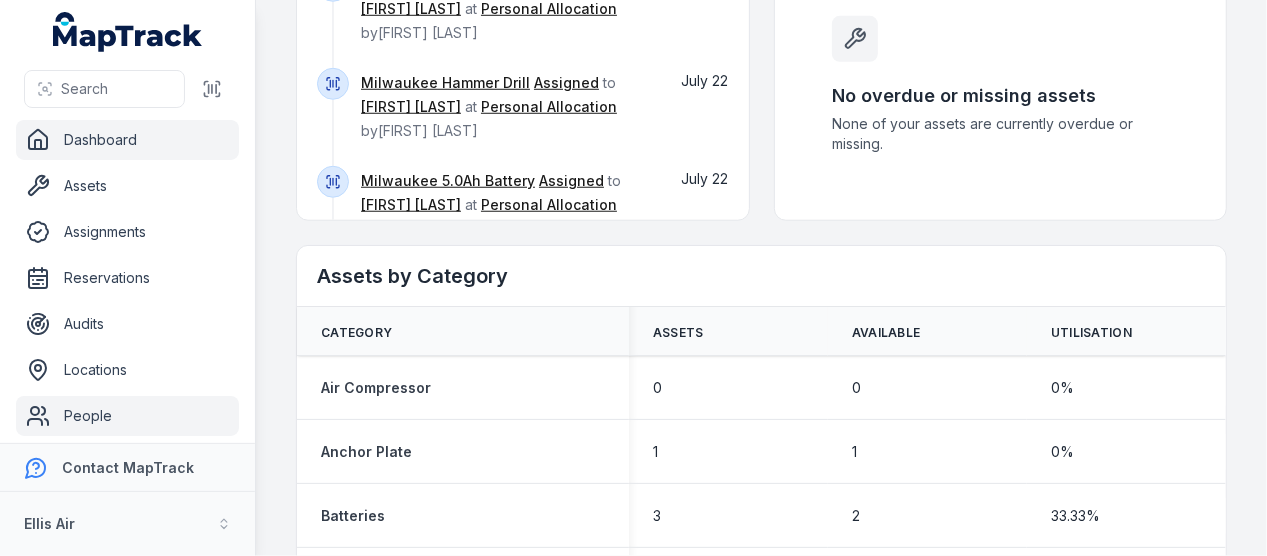 click on "People" at bounding box center (127, 416) 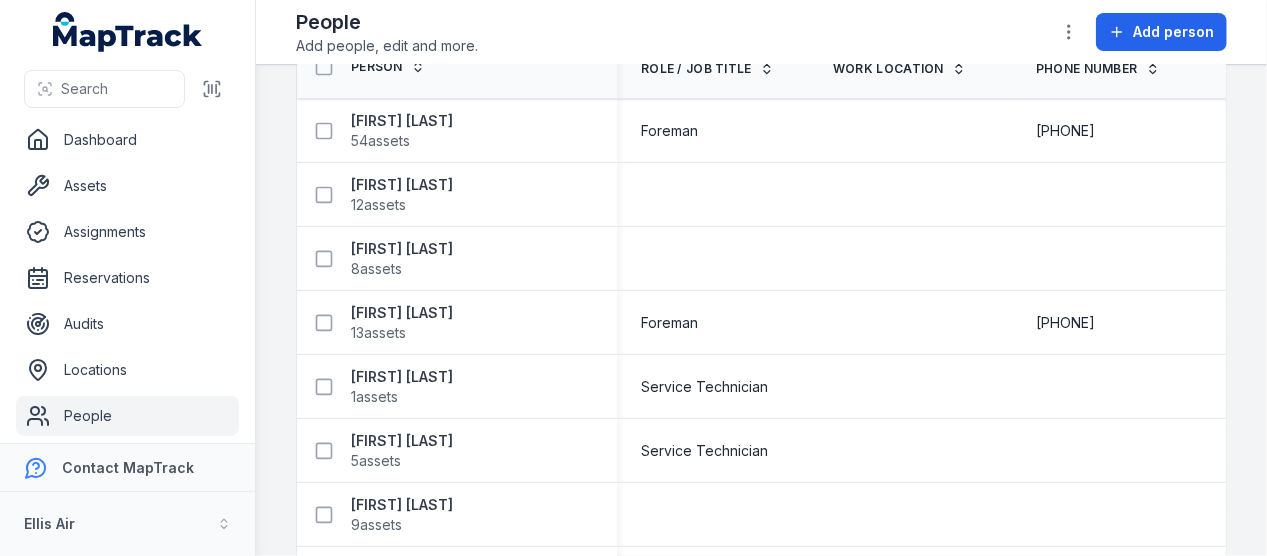 scroll, scrollTop: 0, scrollLeft: 0, axis: both 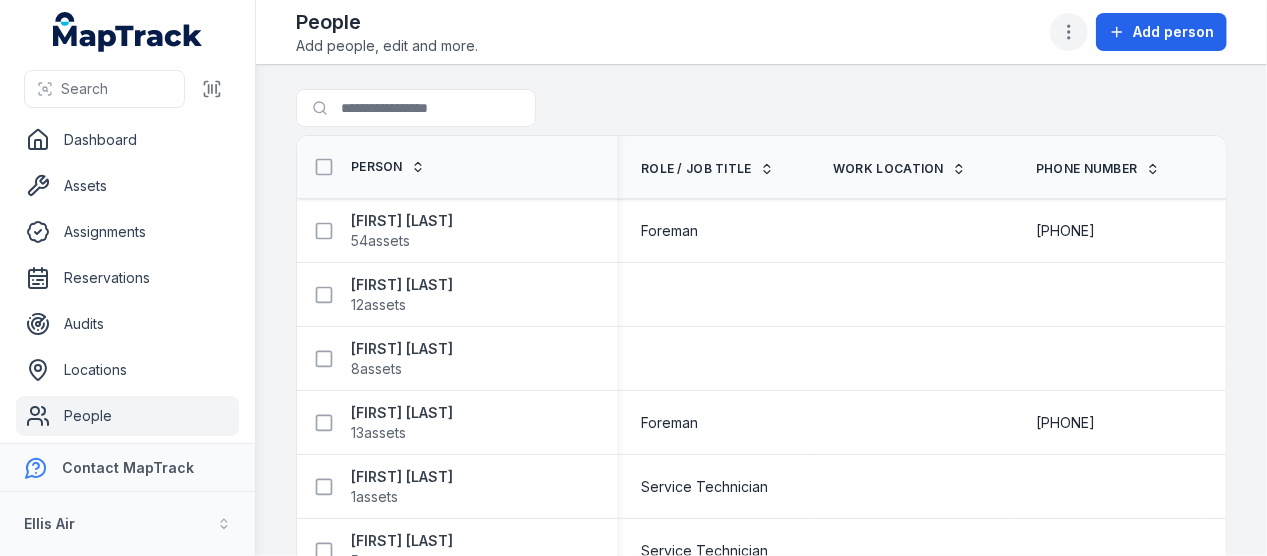 click 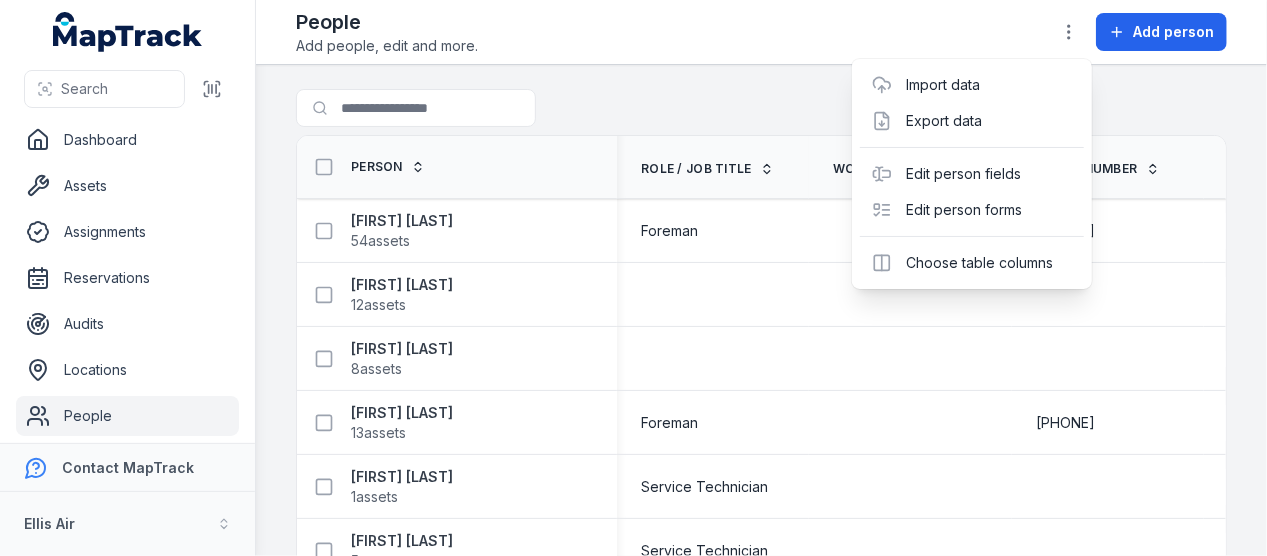 click on "Toggle Navigation People Add people, edit and more. Add person Search for  people Person role / job title Work Location Phone Number Email Created Date Updated Date [FIRST] [LAST] 54  assets Foreman [PHONE] [EMAIL] [DATE] [TIME] [FIRST] [LAST] 12  assets [EMAIL] [DATE] [TIME] [DATE] [TIME] [FIRST] [LAST] 8  assets [DATE] [TIME] [DATE] [TIME] [FIRST] [FIRST] [LAST] 13  assets Foreman [PHONE] [EMAIL] [DATE] [TIME] [DATE] [TIME] [FIRST] [LAST] 1  assets Service Technician [EMAIL] [DATE] [TIME] [DATE] [TIME] [FIRST] [LAST] 5  assets Service Technician [EMAIL] [DATE] [TIME] [DATE] [TIME] [FIRST] [LAST] 9  assets [DATE] [TIME] [DATE] [TIME] [FIRST] [LAST] 2  assets Foreman [PHONE] [EMAIL] [DATE] [TIME] [DATE] [TIME] [FIRST] [LAST] 11  assets employee [DATE] [TIME] [DATE] [TIME] [FIRST] [LAST] 5  assets [DATE] [NUM]" at bounding box center (761, 278) 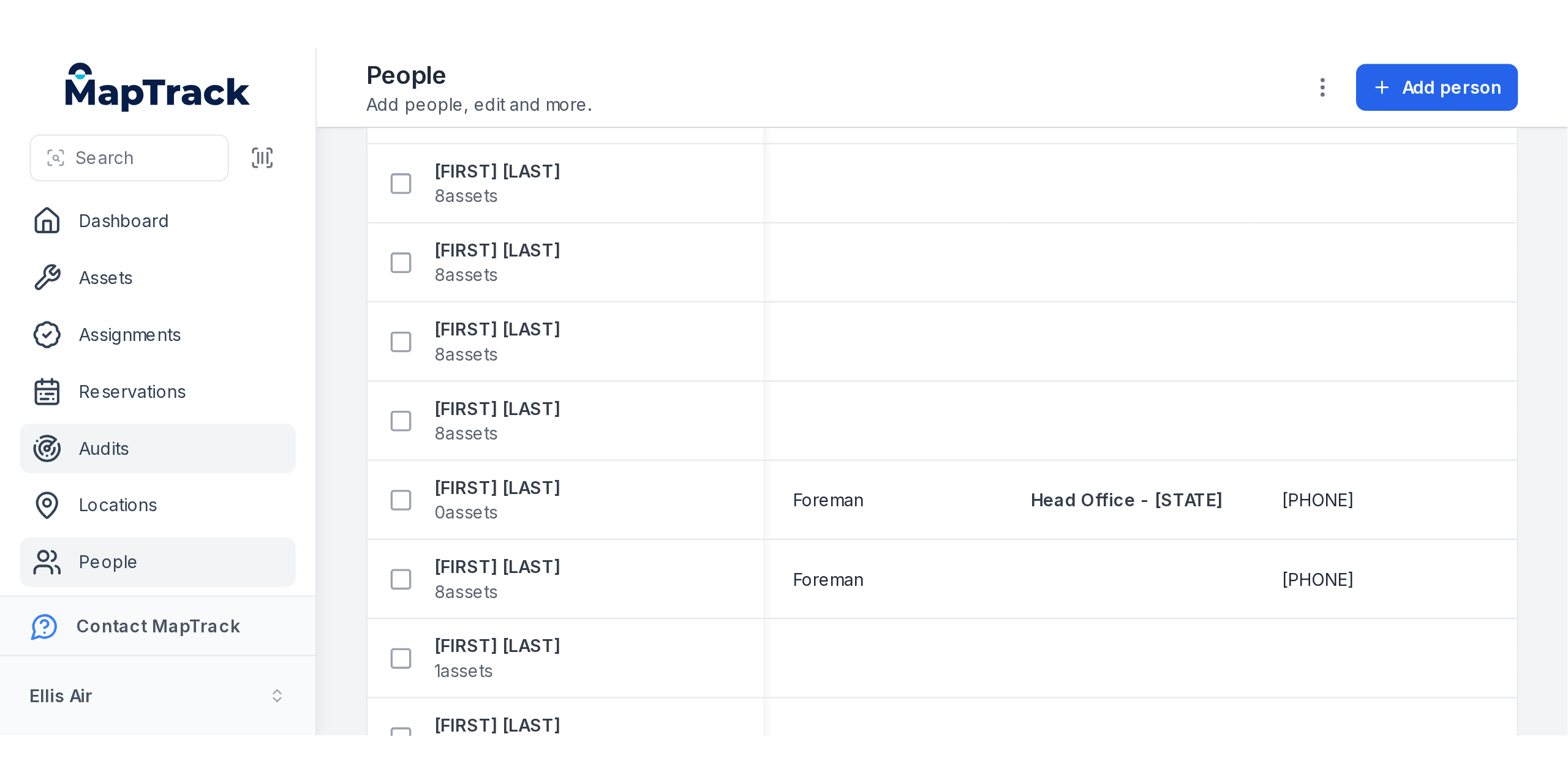 scroll, scrollTop: 2616, scrollLeft: 0, axis: vertical 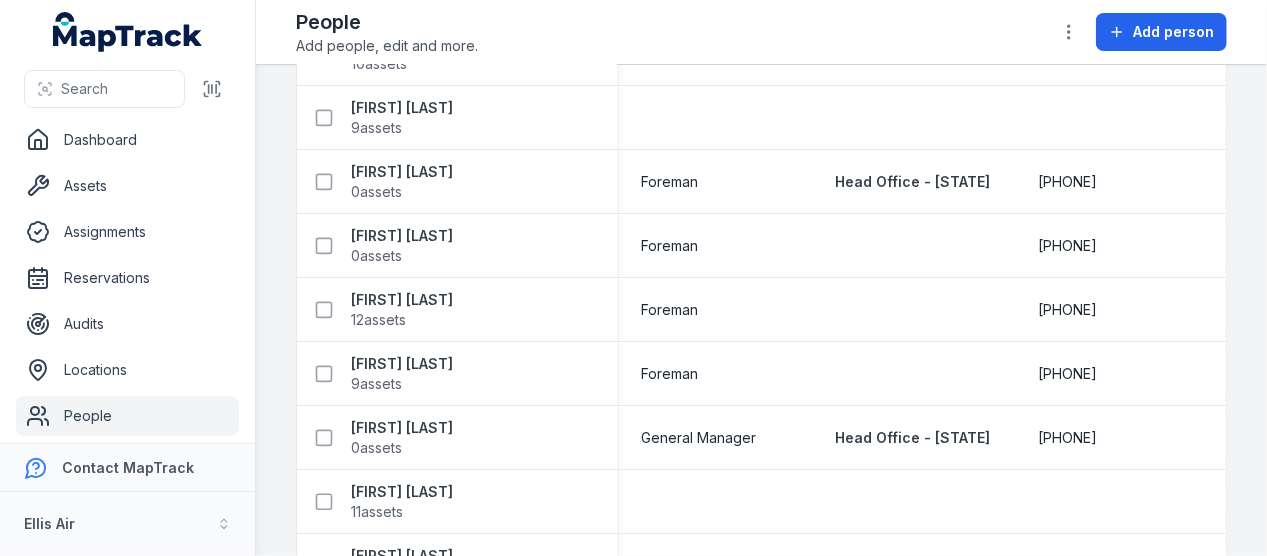 click on "People" at bounding box center [127, 416] 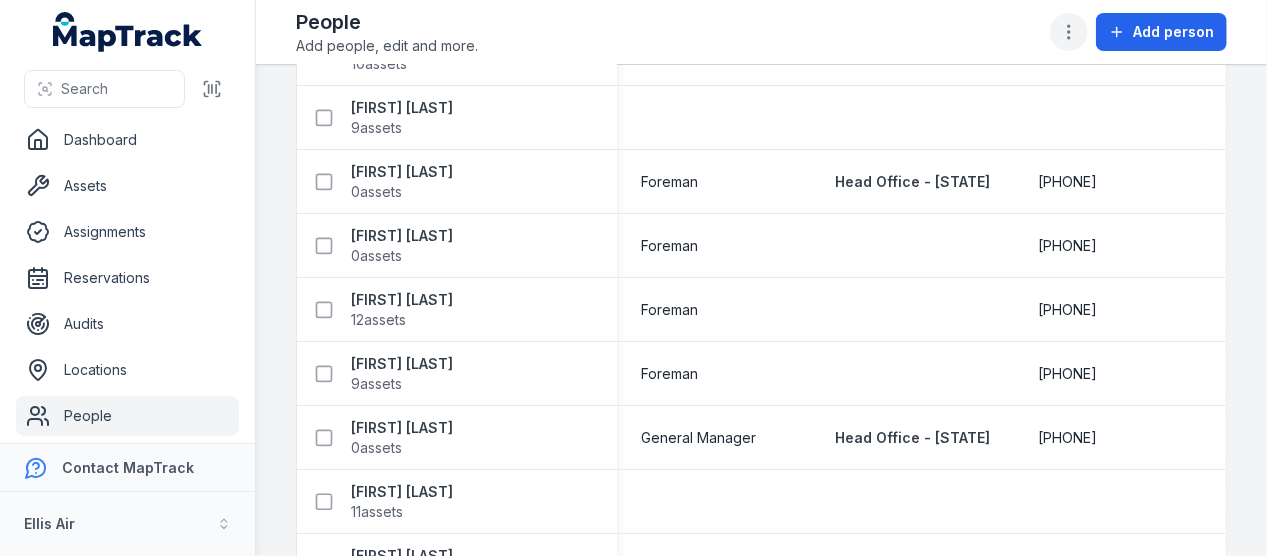 click 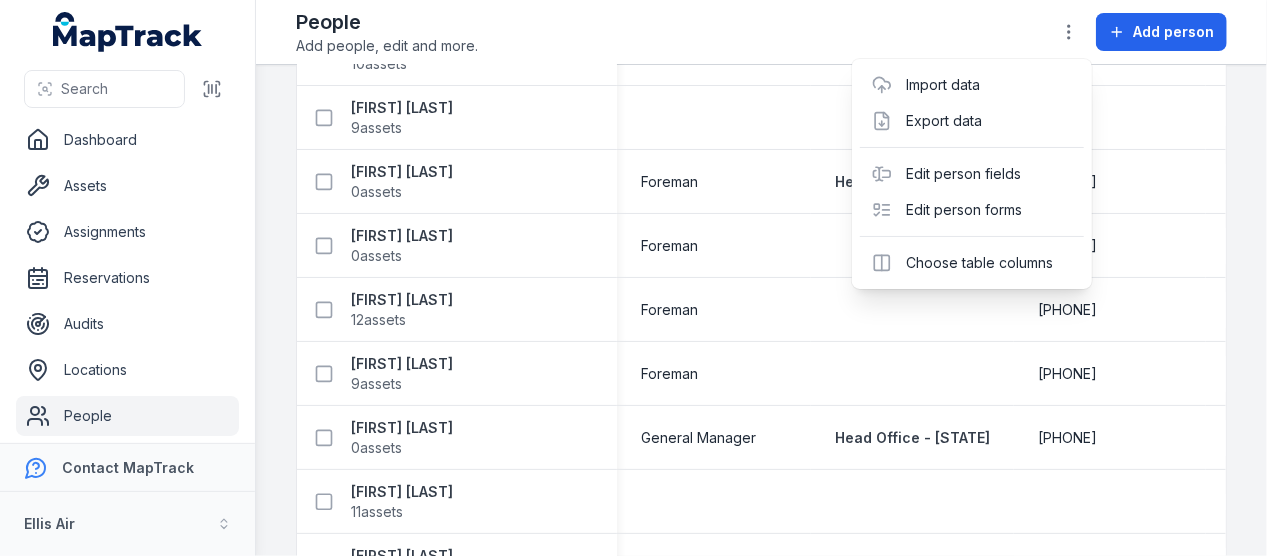 click on "Search Dashboard Assets Assignments Reservations Audits Locations People Forms Reports Alerts Settings Contact MapTrack Ellis Air Ellis Air Toggle Navigation People Add people, edit and more. Add person Search for  people Person role / job title Work Location Phone Number Email Created Date Updated Date [FIRST] [LAST] 54  assets Foreman [PHONE] [EMAIL] [DATE] [TIME] [FIRST] [LAST] 12  assets [EMAIL] [DATE] [TIME] [DATE] [TIME] [FIRST] [LAST] 8  assets [DATE] [TIME] [DATE] [TIME] [FIRST] [FIRST] [LAST] 13  assets Foreman [PHONE] [EMAIL] [DATE] [TIME] [DATE] [TIME] [FIRST] [LAST] 1  assets Service Technician [EMAIL] [DATE] [TIME] [DATE] [TIME] [FIRST] [LAST] 5  assets Service Technician [EMAIL] [DATE] [TIME] [DATE] [TIME] [FIRST] [LAST] 9  assets [DATE] [TIME] [DATE] [TIME] [FIRST] [LAST] 2  assets Foreman [PHONE] [EMAIL] [DATE] [TIME] [DATE] [TIME] [FIRST] [LAST] 11  assets employee [DATE] [TIME] [DATE] [TIME] [FIRST] [LAST] 5  assets [DATE] [NUM]" at bounding box center [633, 278] 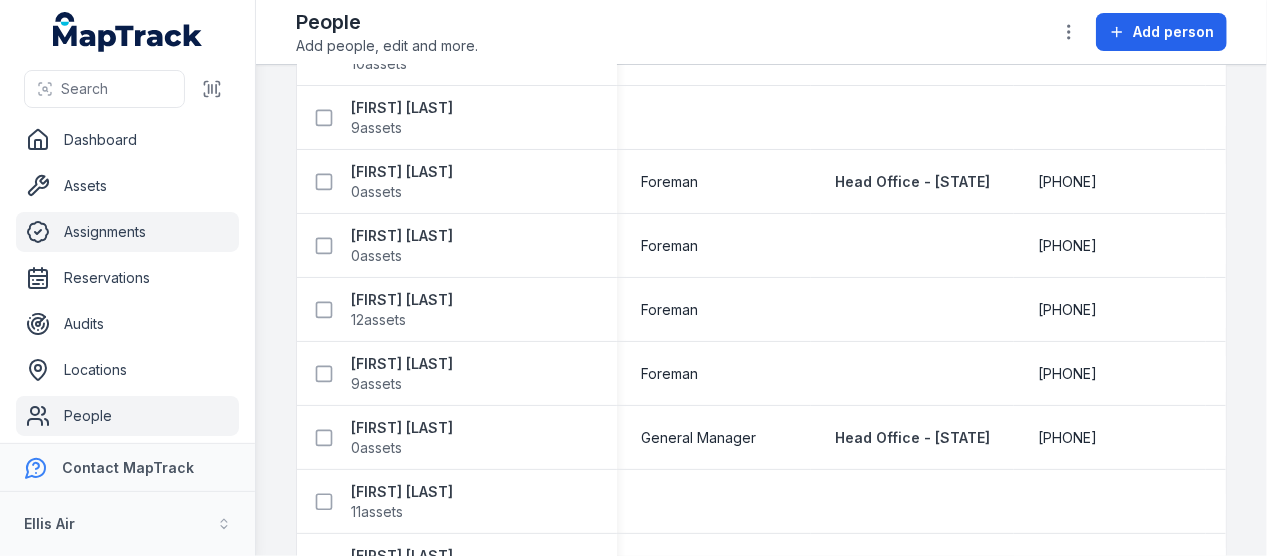 click on "Assignments" at bounding box center [127, 232] 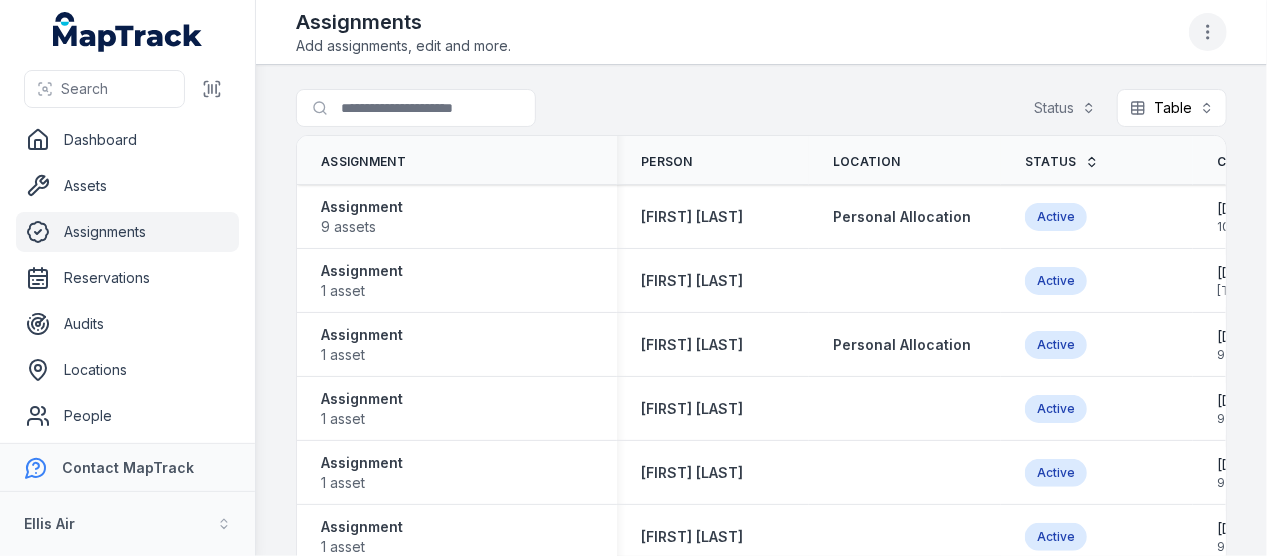 click 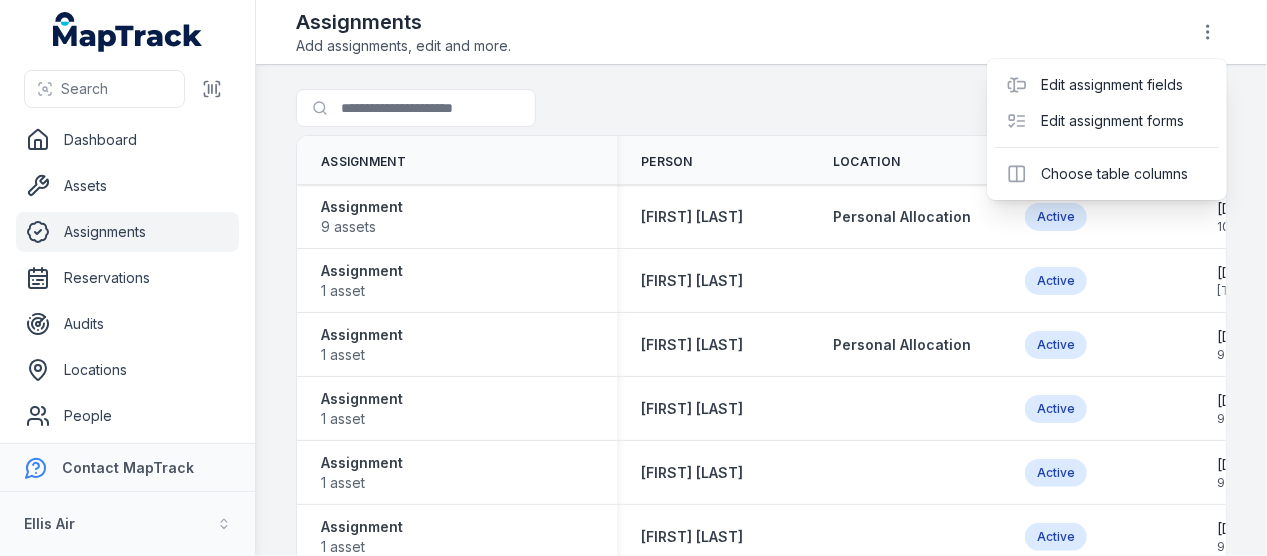 click on "Assignments Add assignments, edit and more." at bounding box center [761, 32] 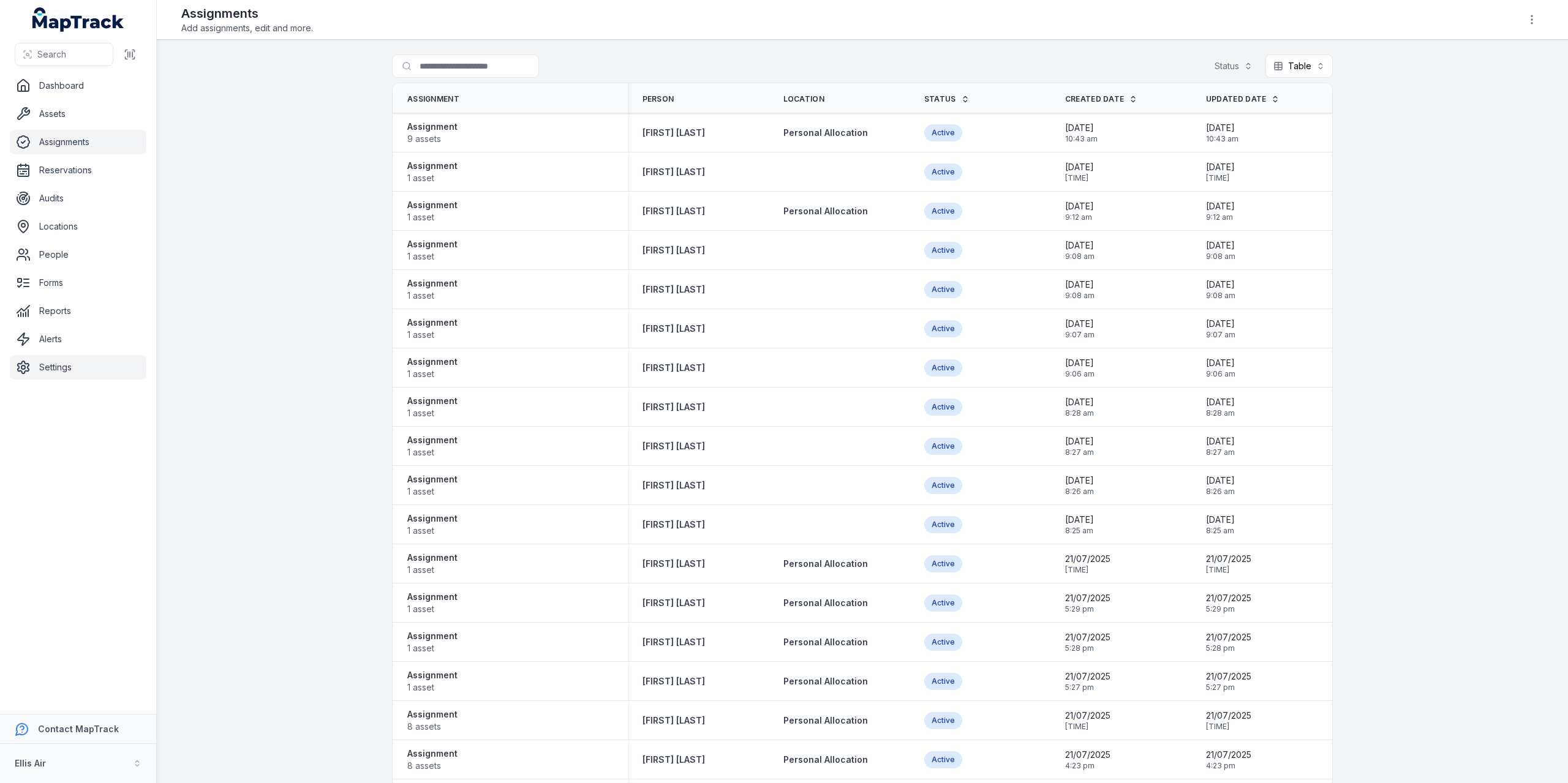 click on "Settings" at bounding box center [78, 367] 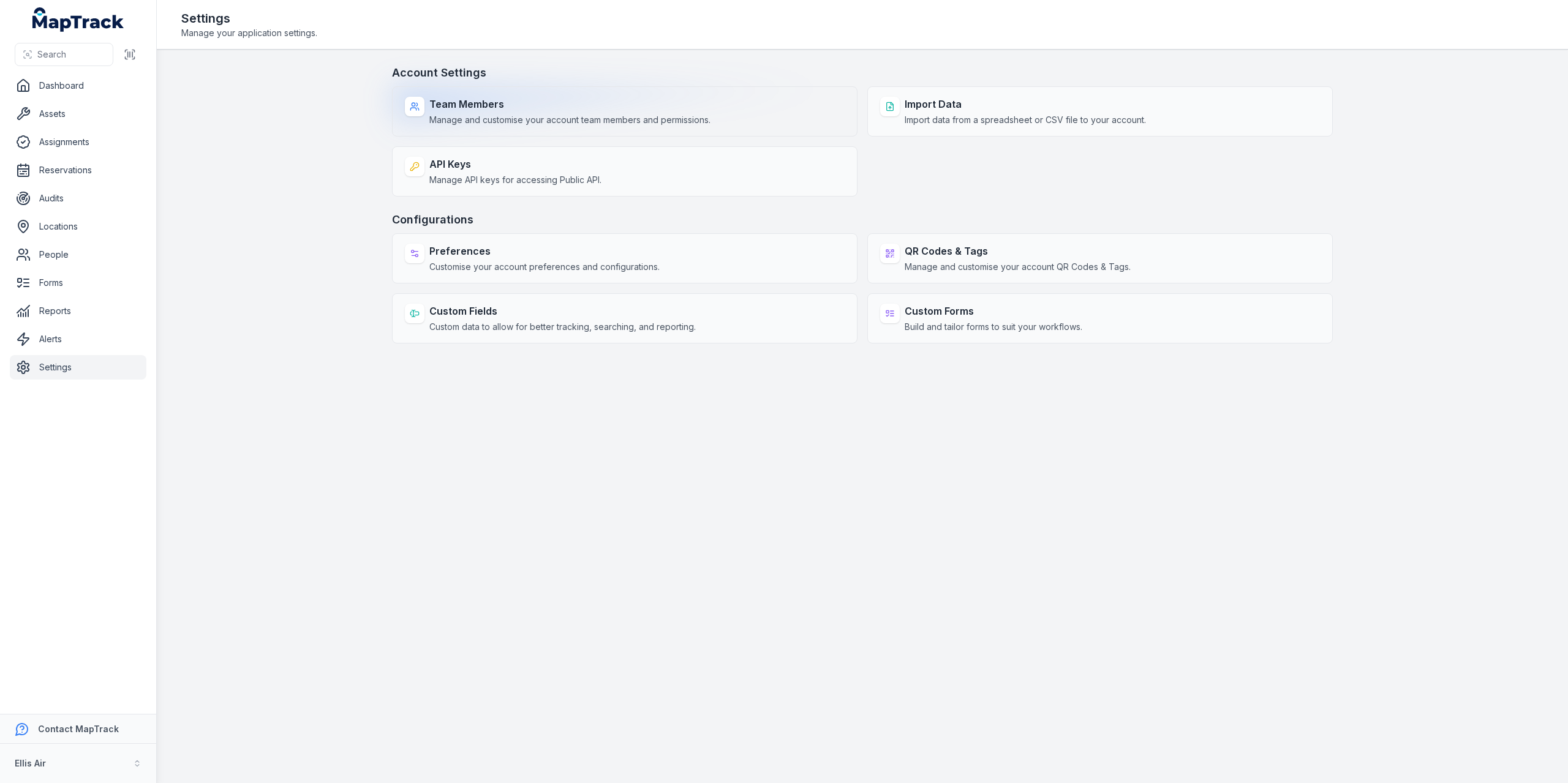click on "Manage and customise your account team members and permissions." at bounding box center (570, 120) 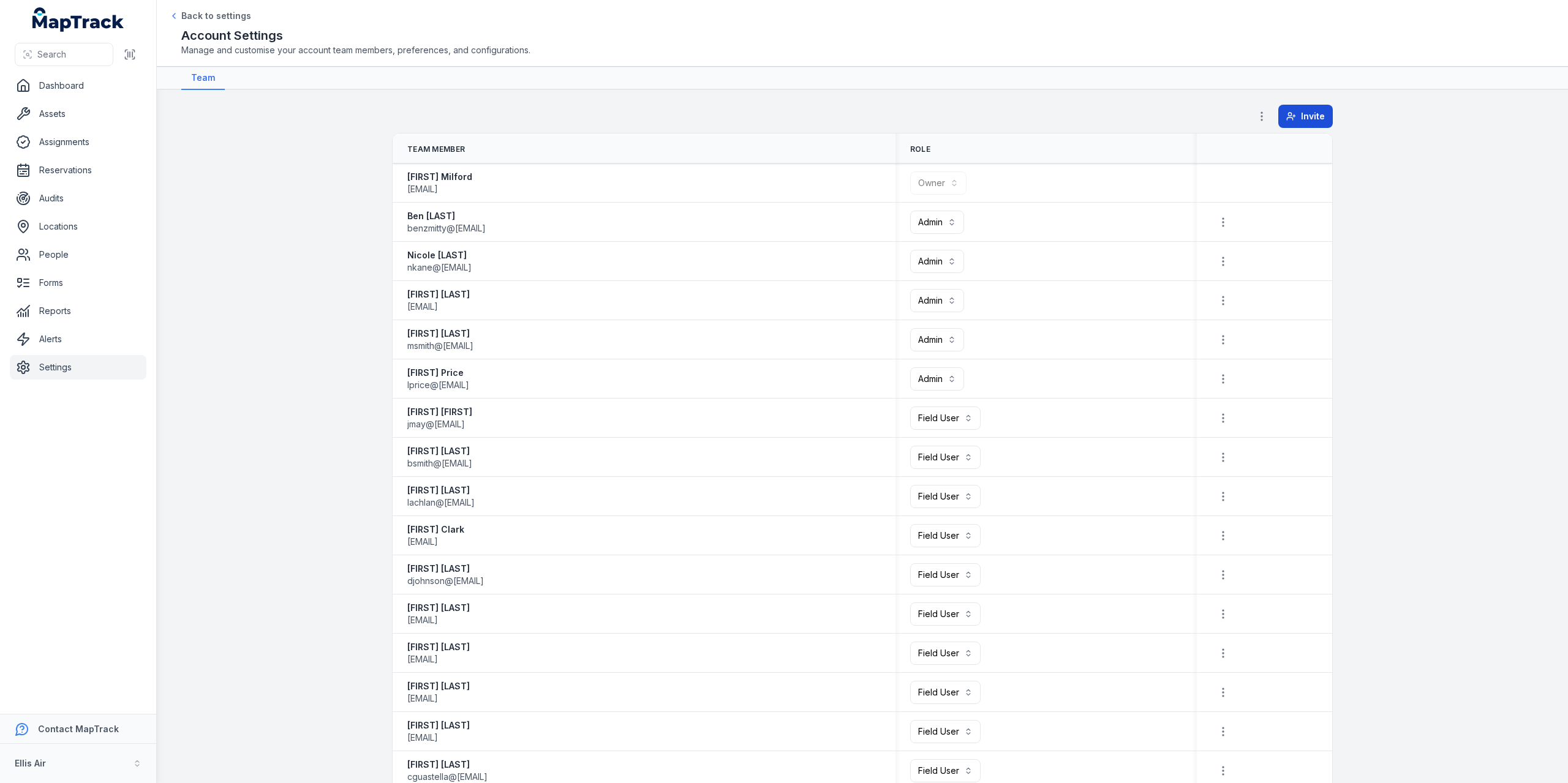 click on "Invite" at bounding box center (1305, 116) 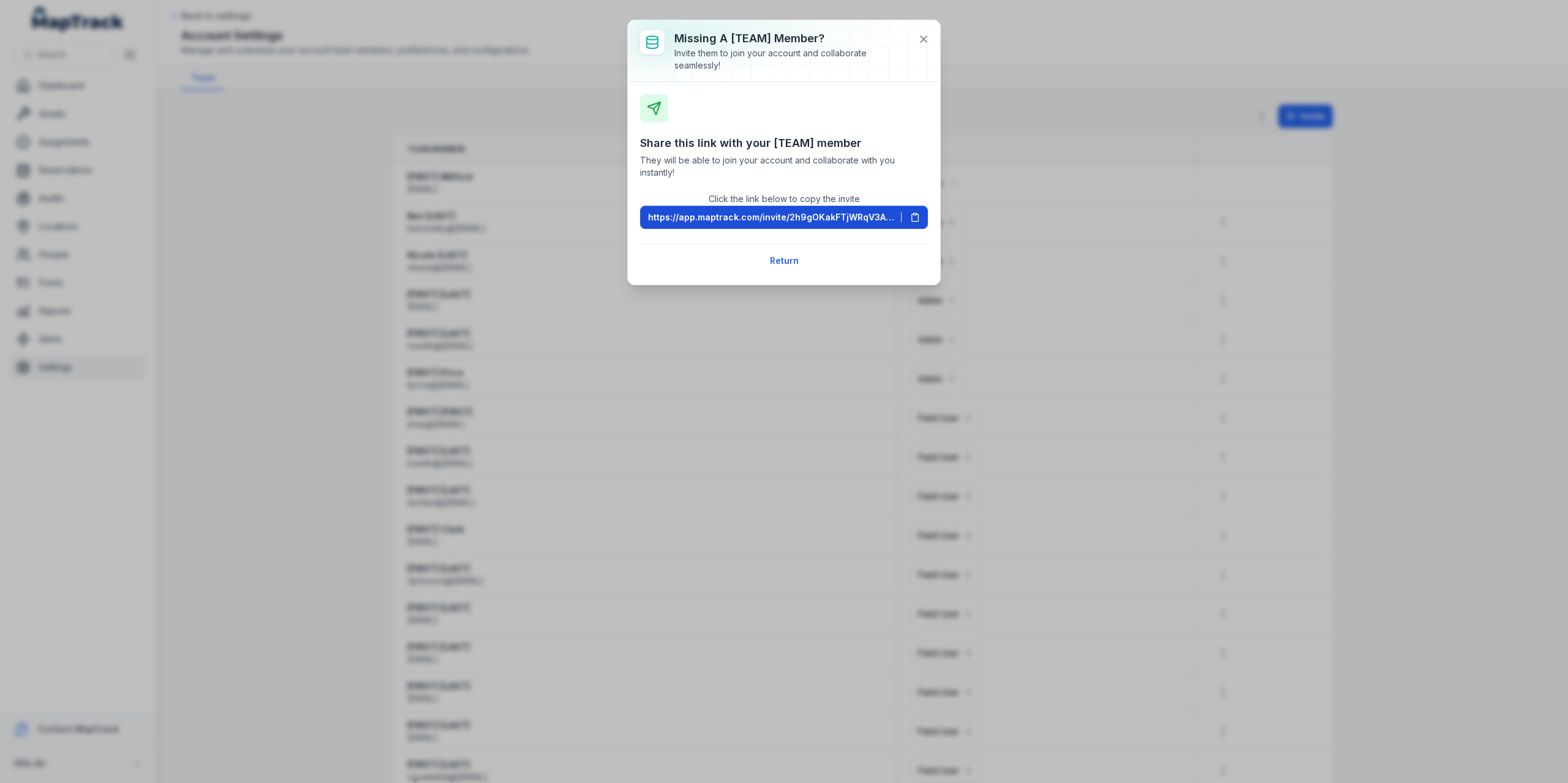 click on "https://app.maptrack.com/invite/2h9gOKakFTjWRqV3A29Mmwq6qOJGsPSr6lA2X" at bounding box center [772, 217] 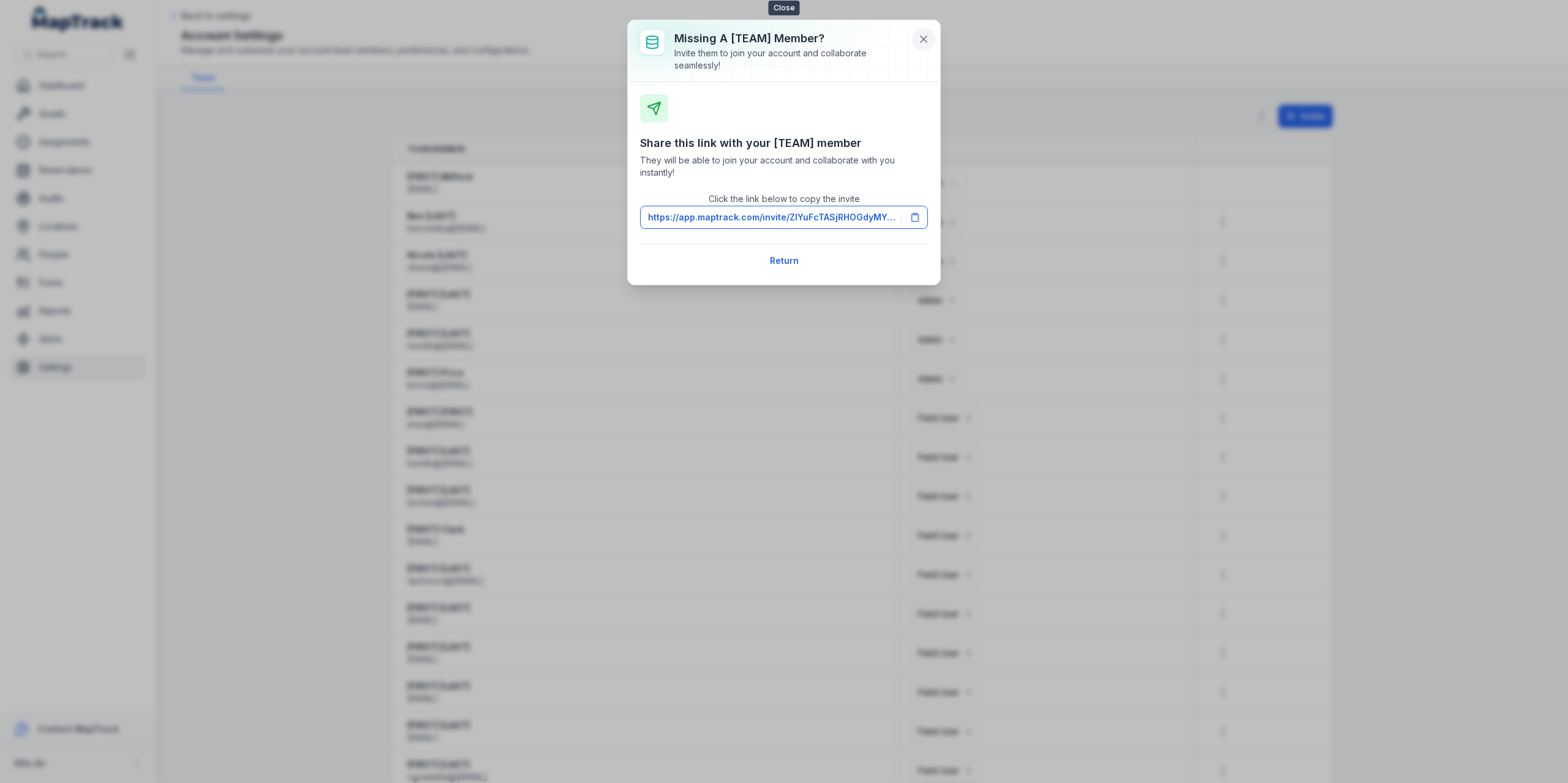 click 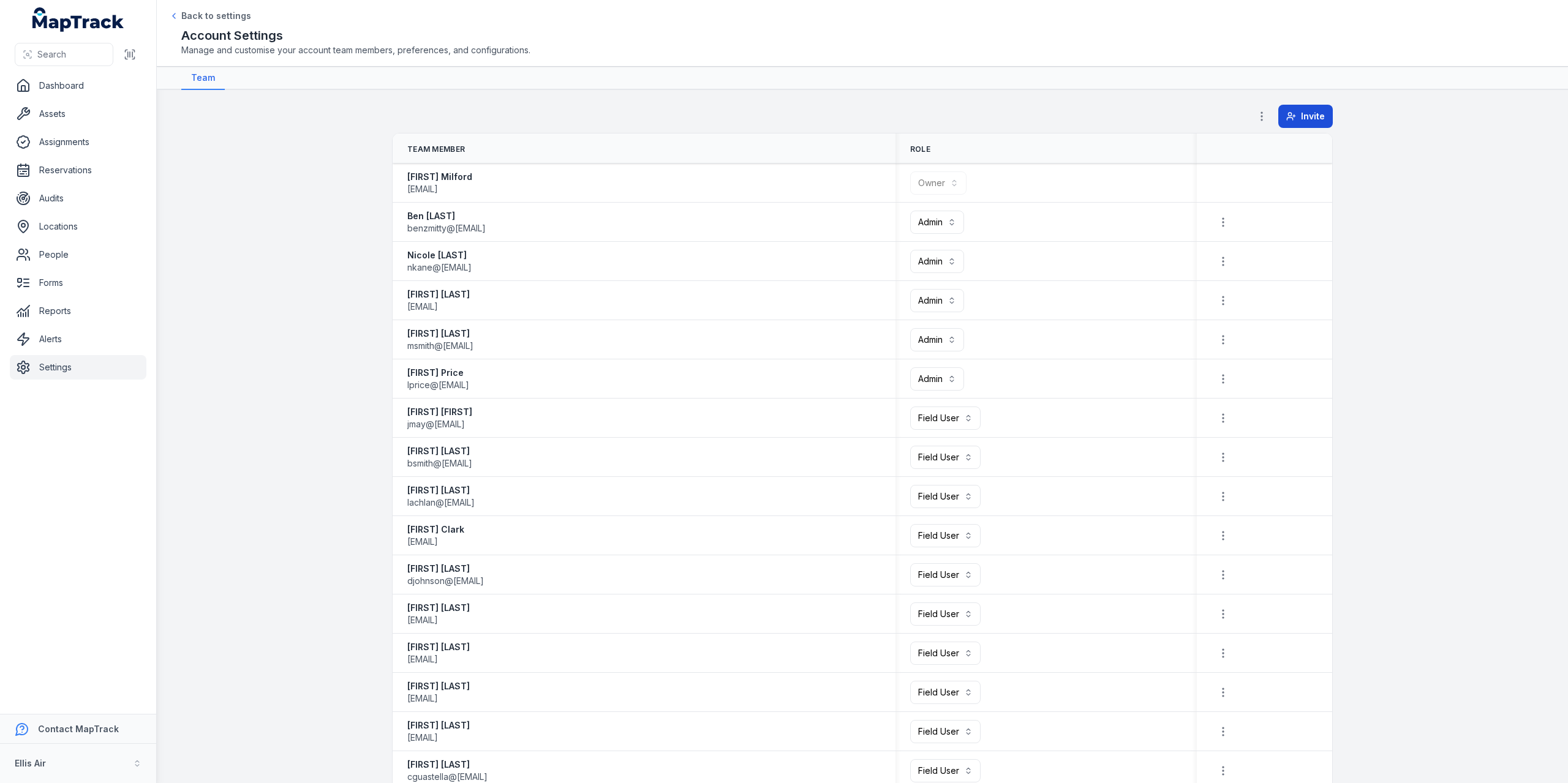 click on "Invite" at bounding box center [1305, 116] 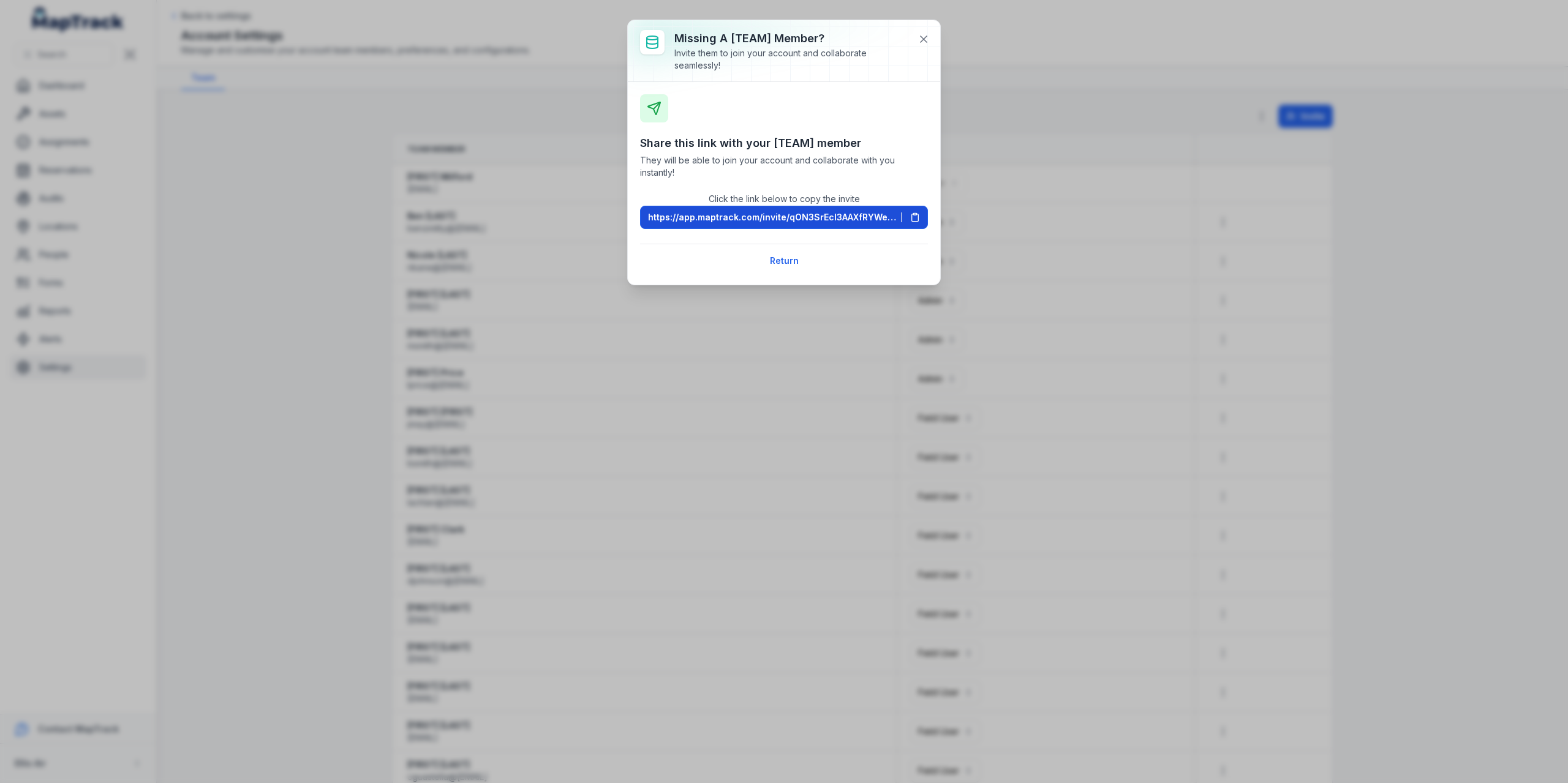 click on "https://app.maptrack.com/invite/qON3SrEcl3AAXfRYWe9YpUgKTwlKRoXPkKNi2Fi" at bounding box center (772, 217) 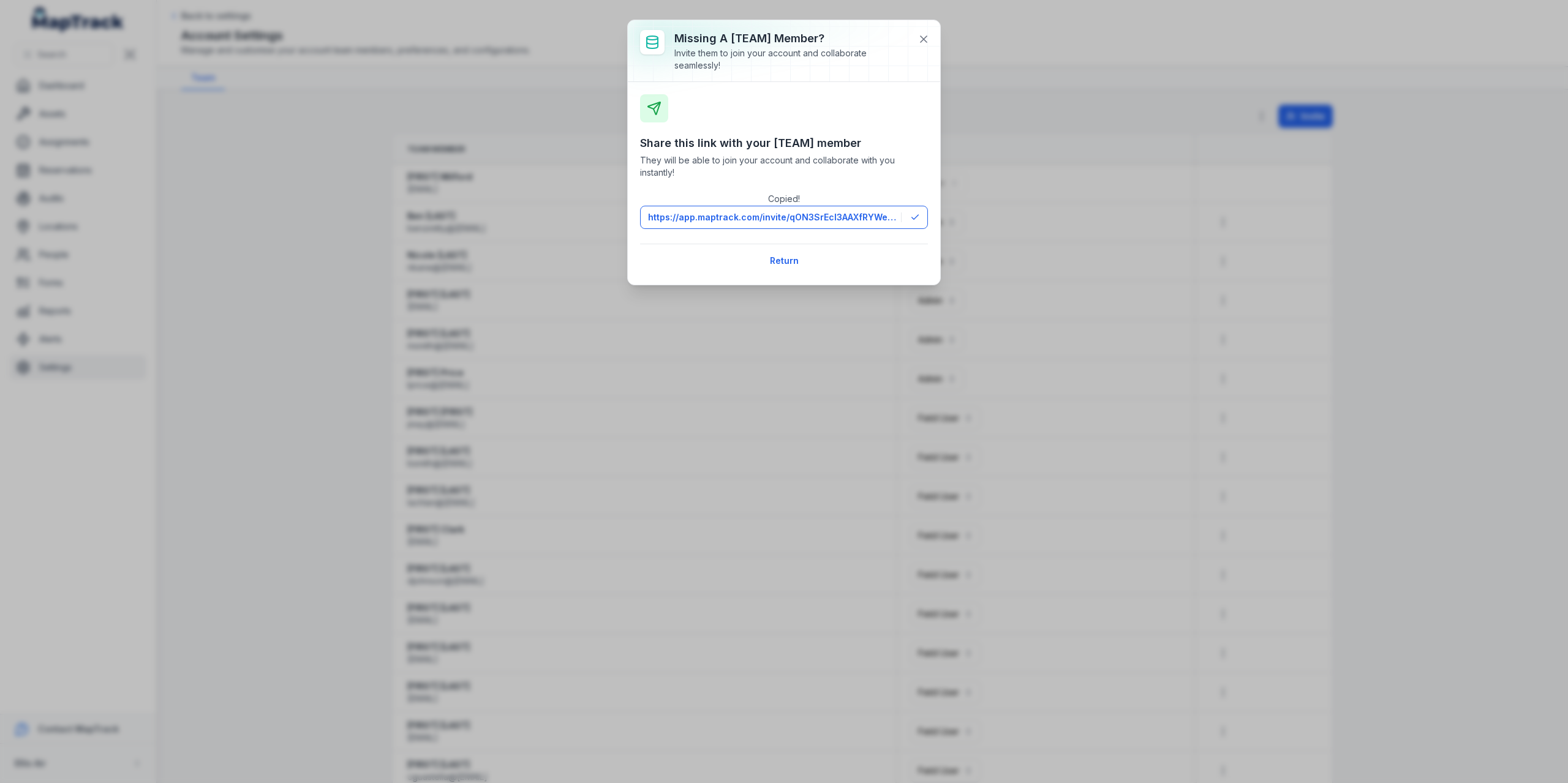 click on "Missing a [TEAM] member? Invite them to join your account and collaborate seamlessly! Share this link with your [TEAM] member They will be able to join your account and collaborate with you instantly! Copied! [URL] Return" at bounding box center (784, 391) 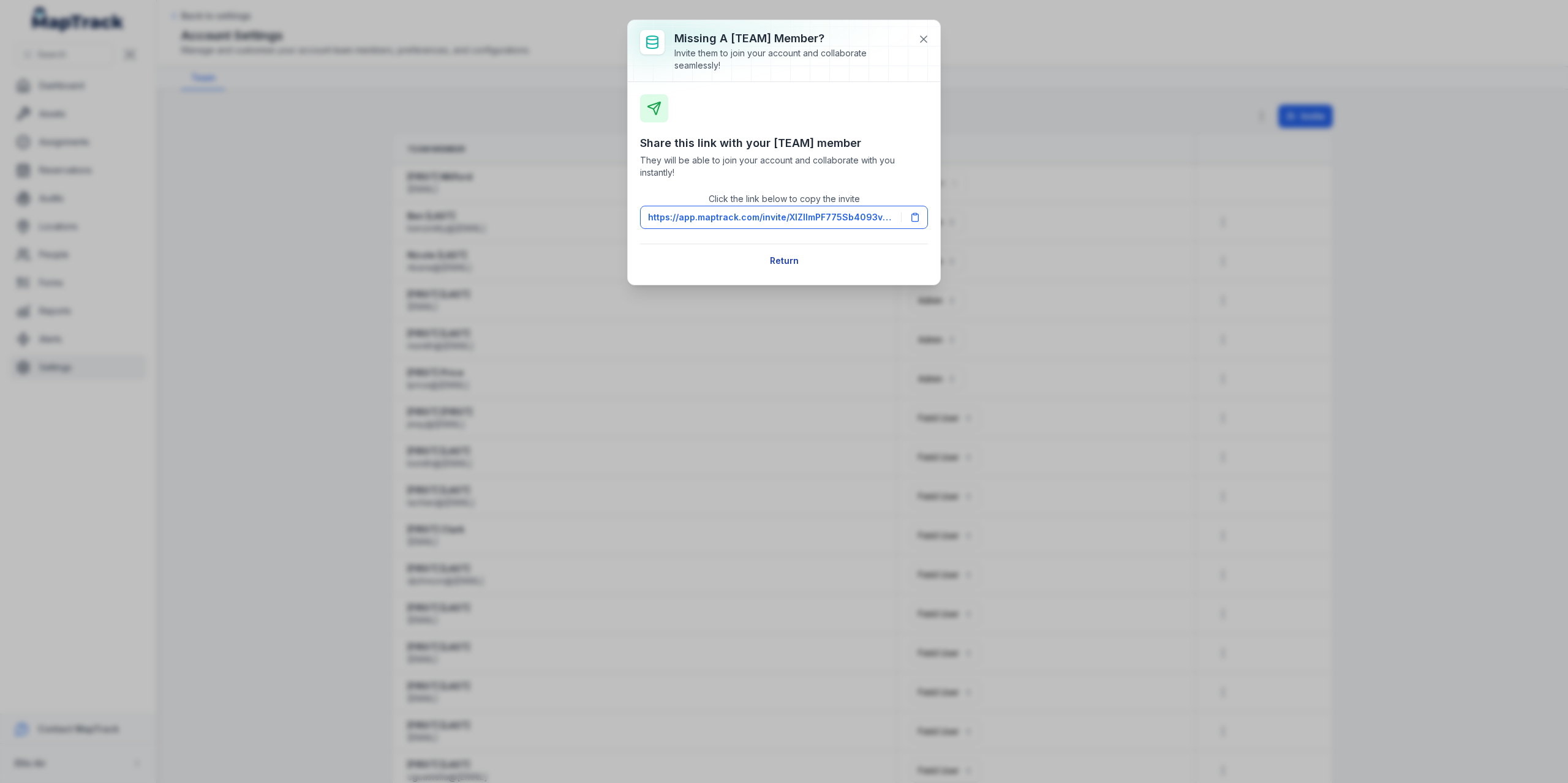 click on "Return" at bounding box center [784, 261] 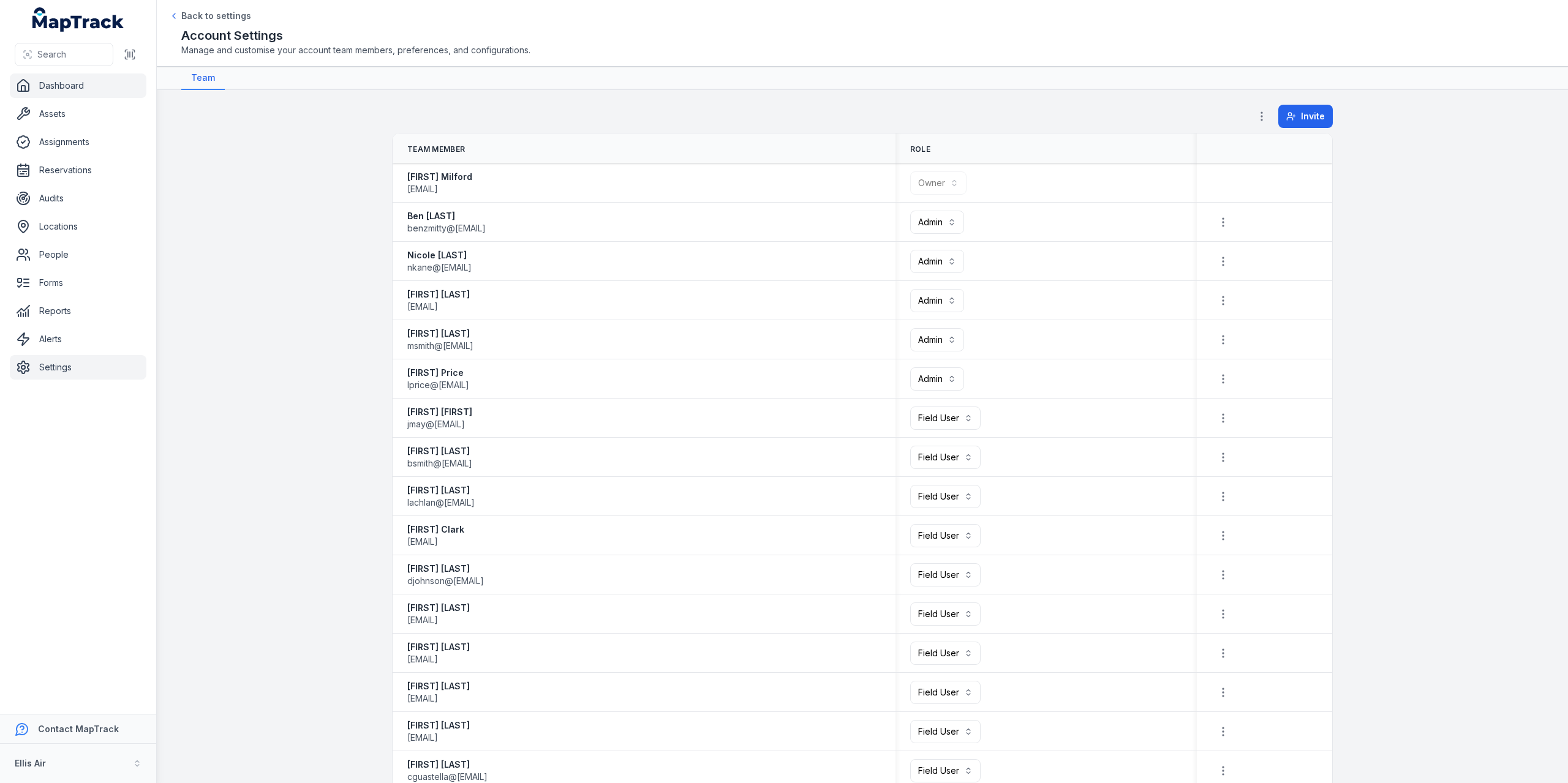 click on "Dashboard" at bounding box center (78, 86) 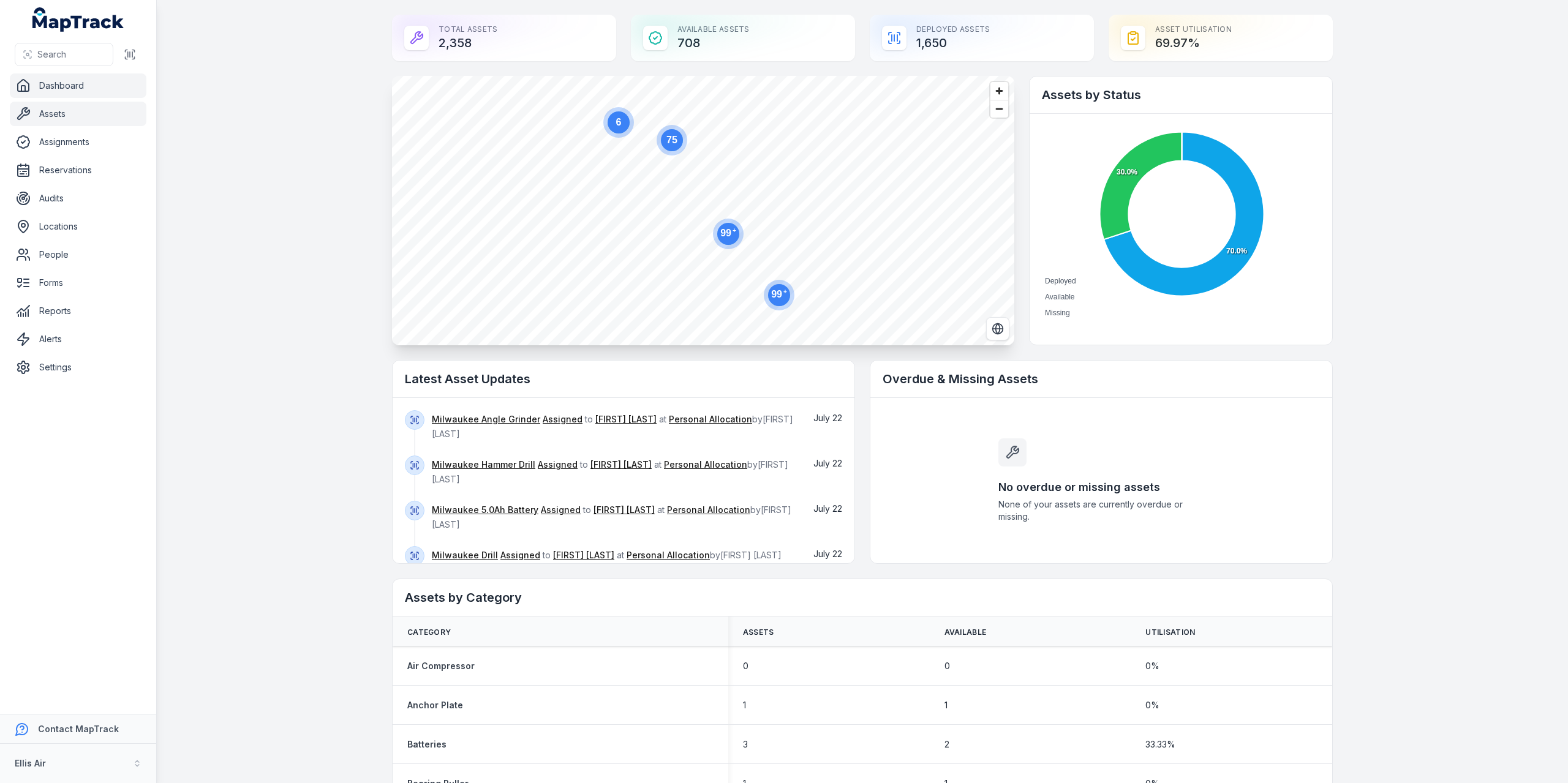 click on "Assets" at bounding box center [78, 114] 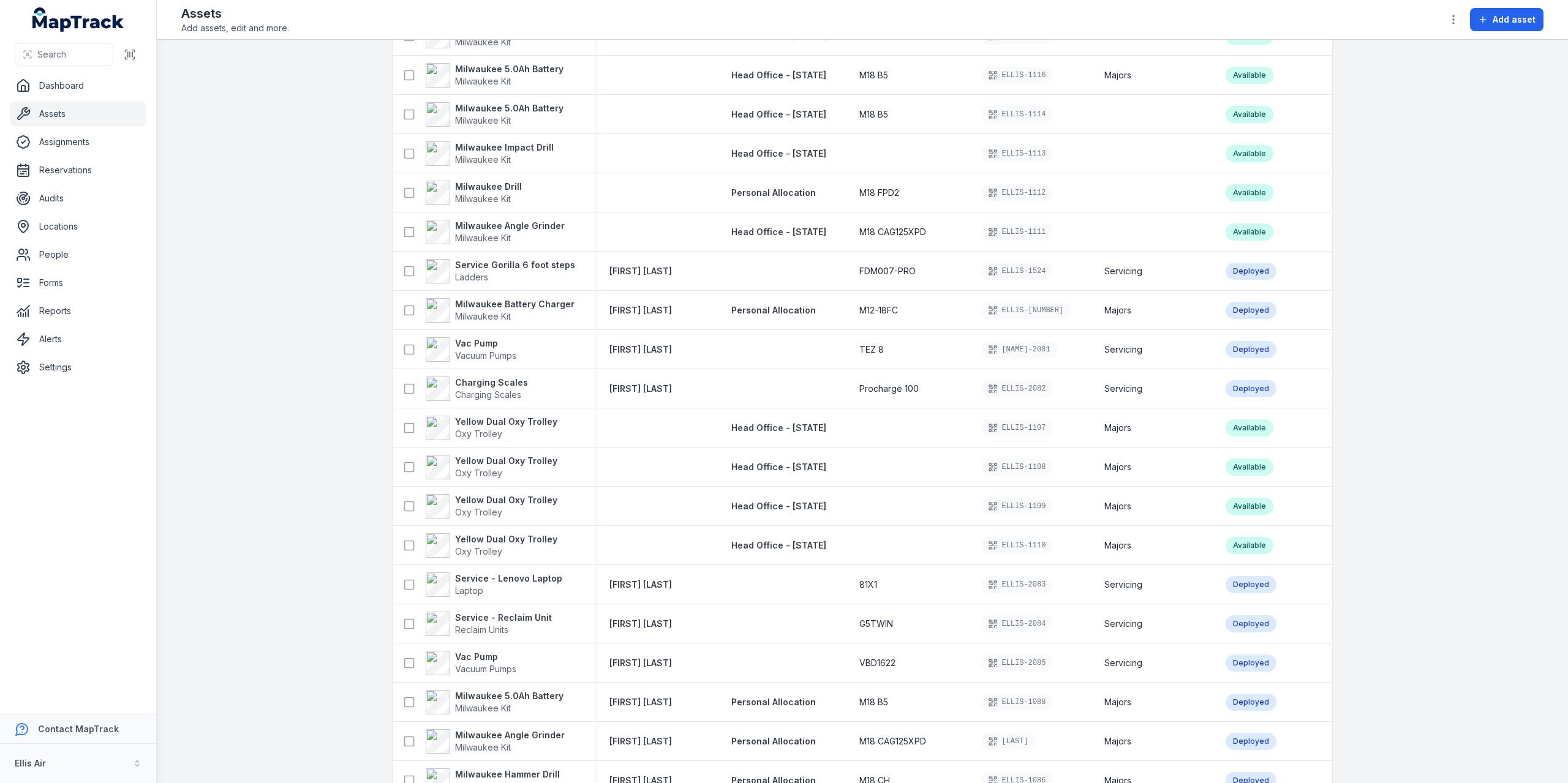 scroll, scrollTop: 0, scrollLeft: 0, axis: both 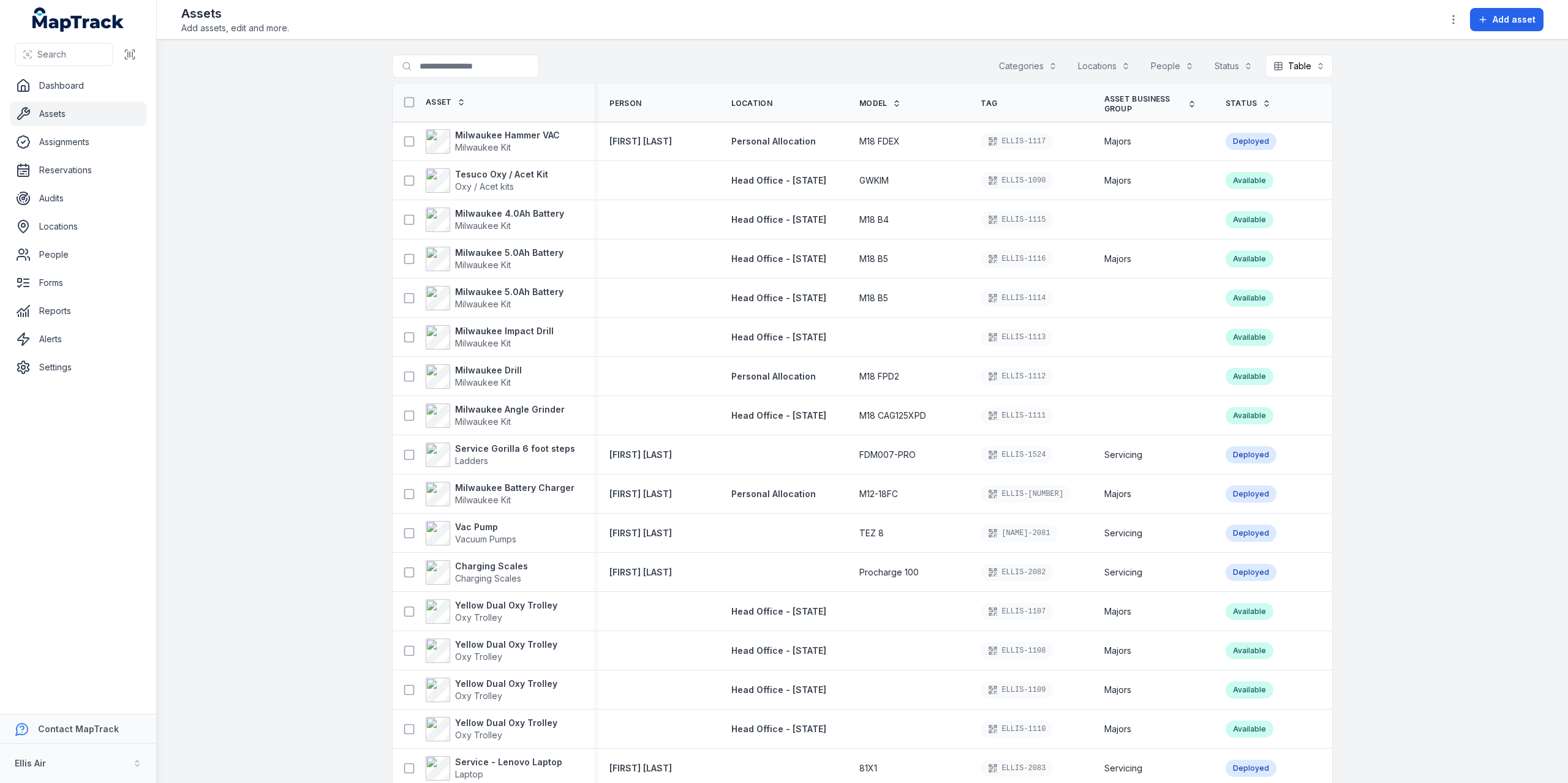click on "Locations" at bounding box center (1104, 66) 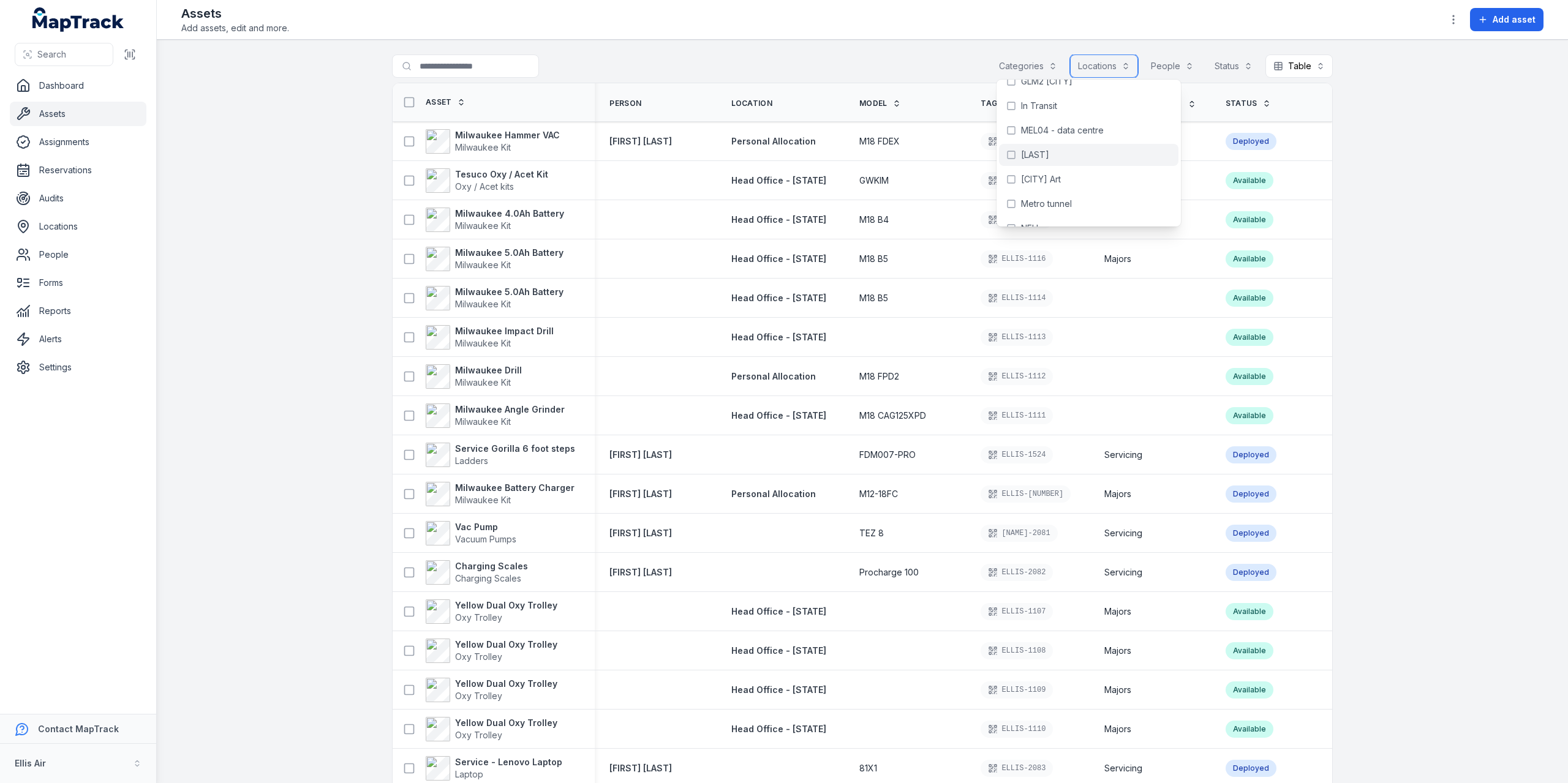scroll, scrollTop: 551, scrollLeft: 0, axis: vertical 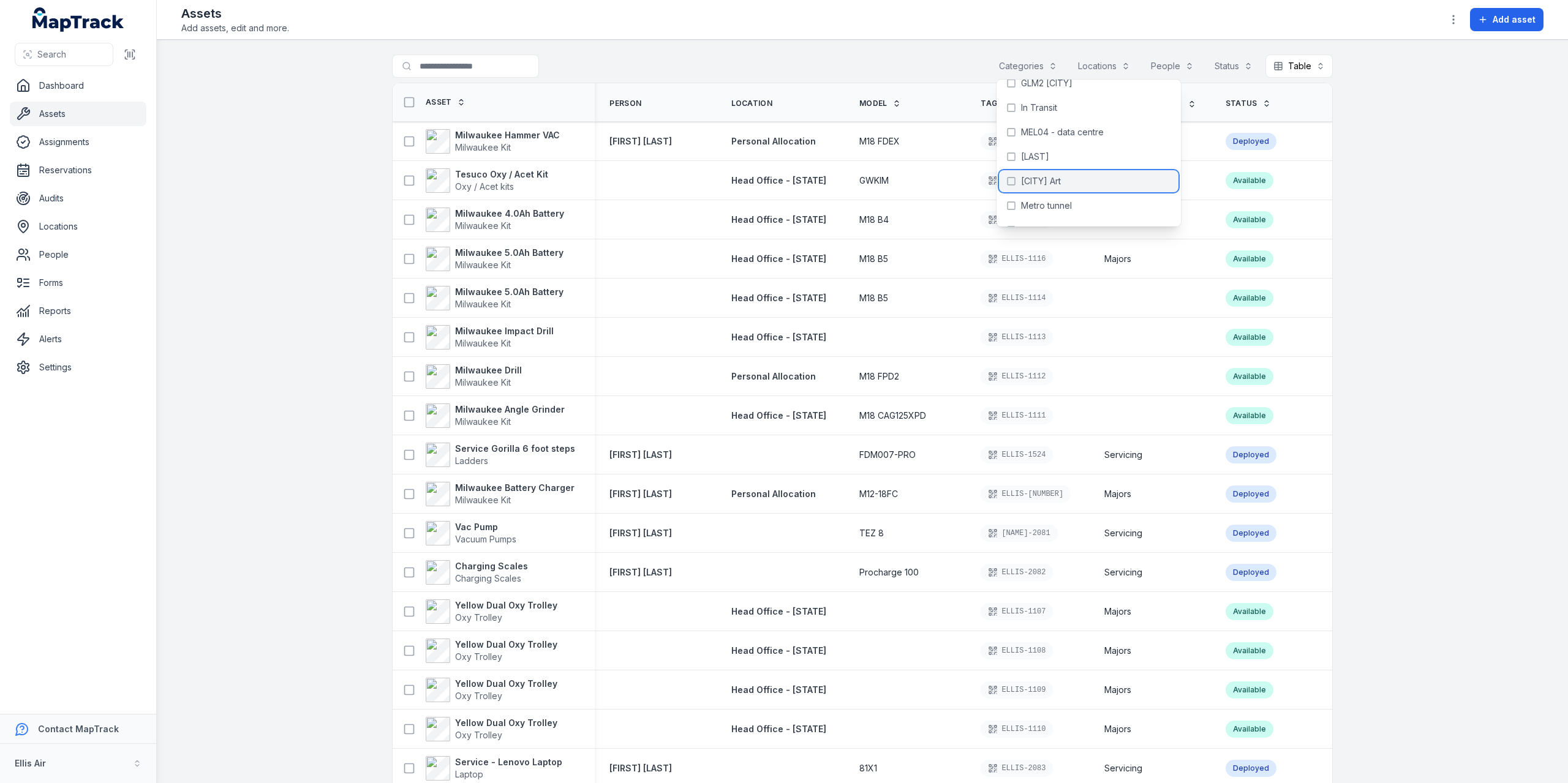 click 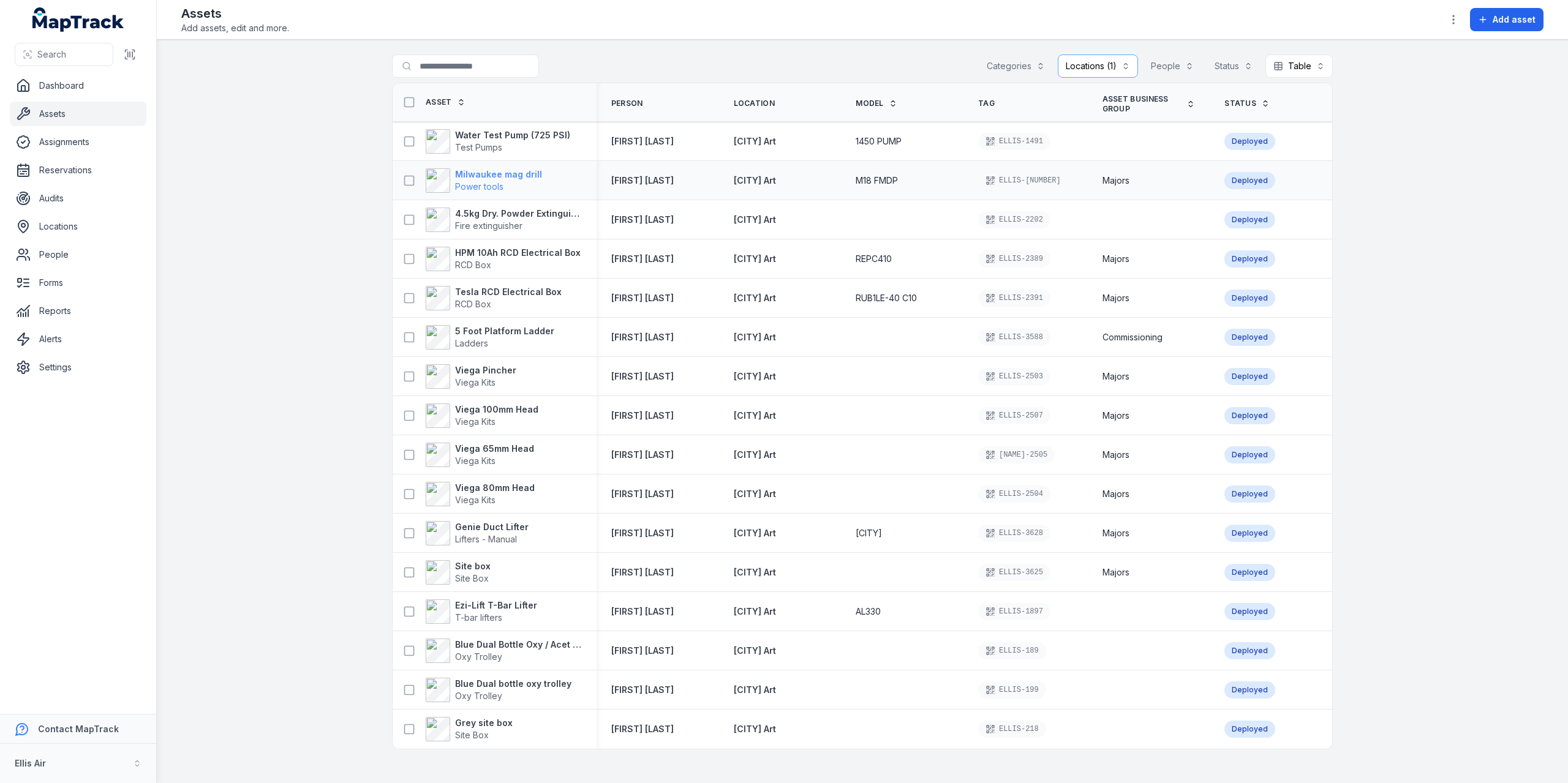 click on "Milwaukee mag drill" at bounding box center [499, 174] 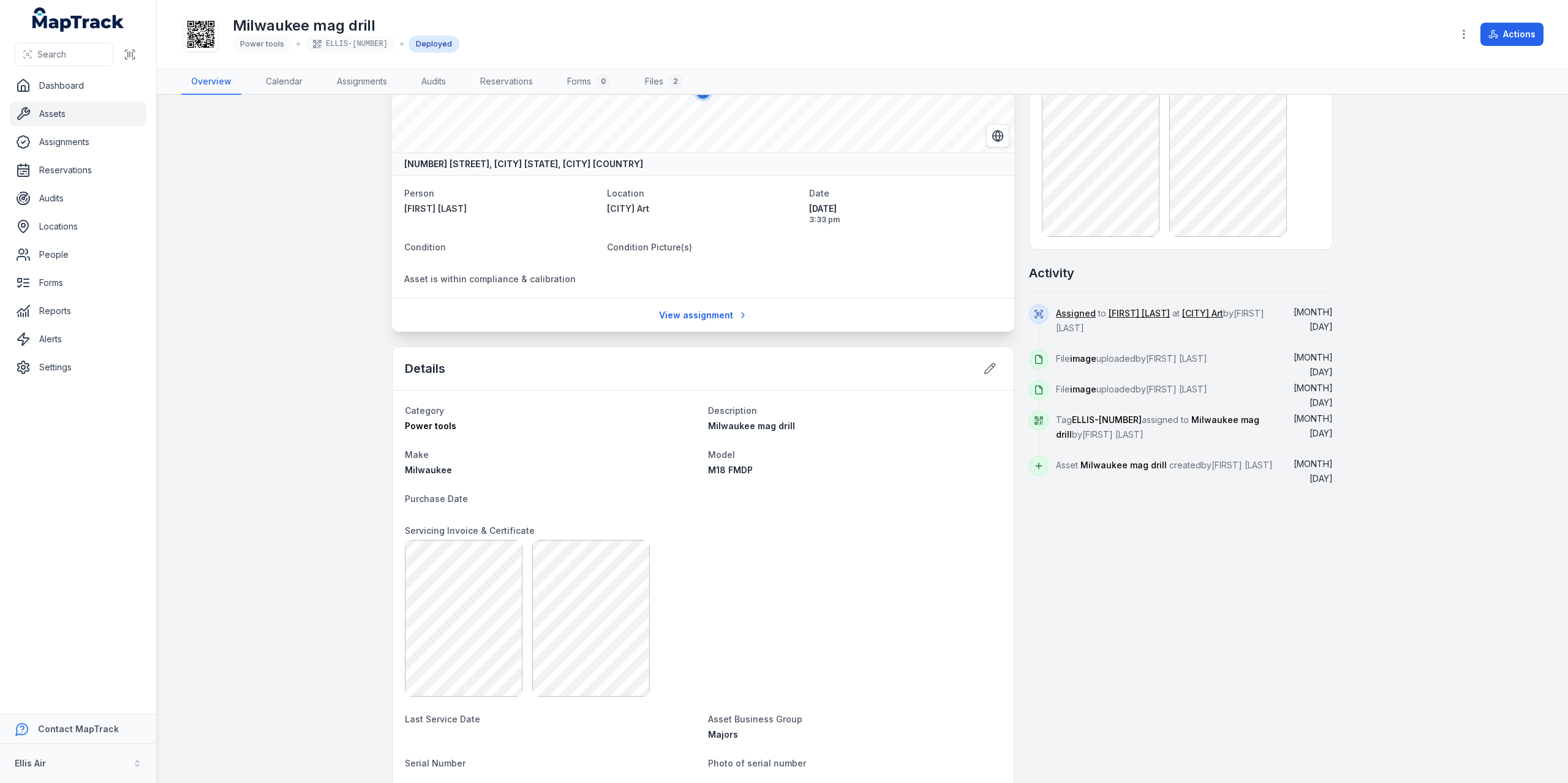 scroll, scrollTop: 73, scrollLeft: 0, axis: vertical 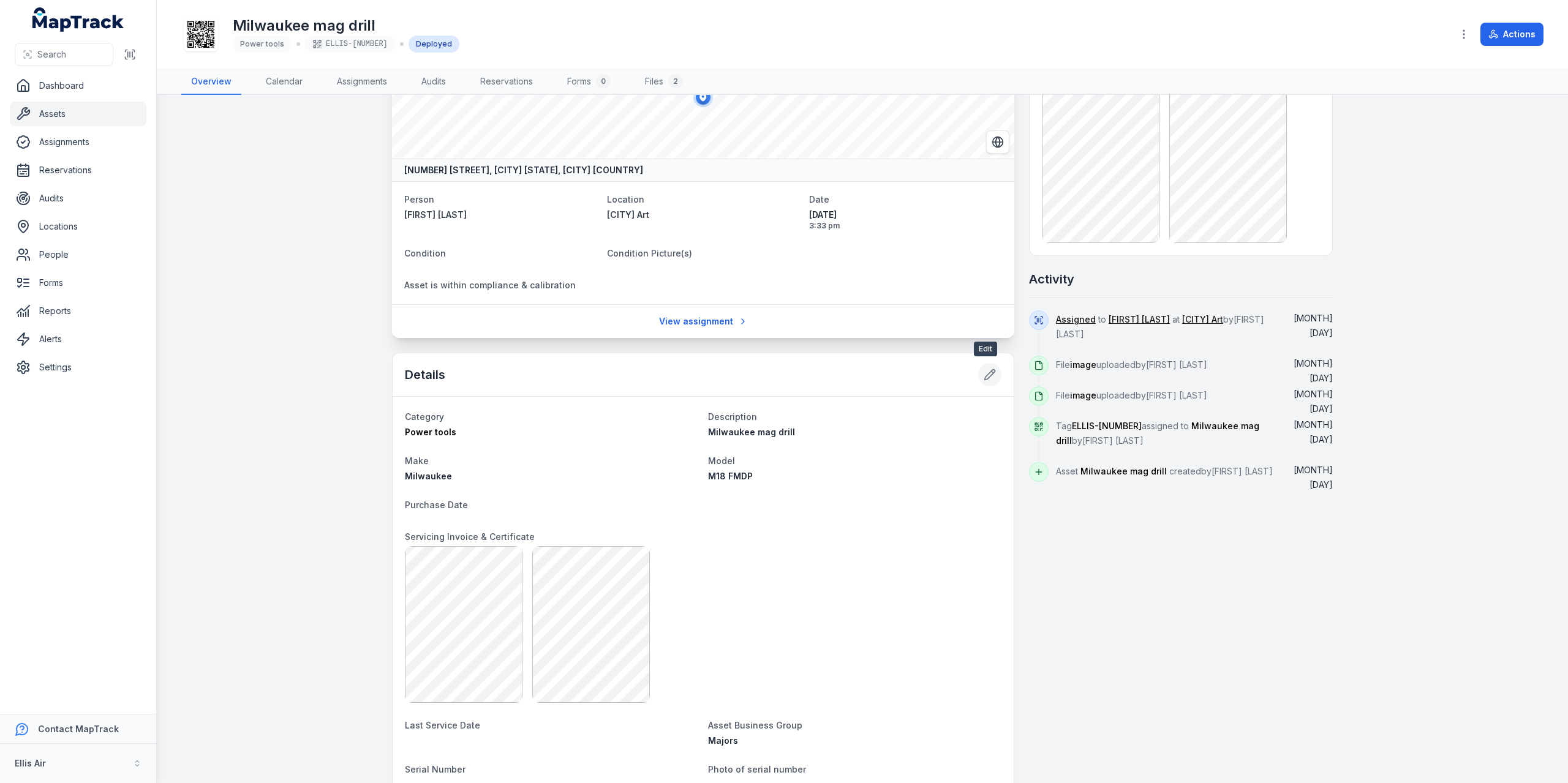 click 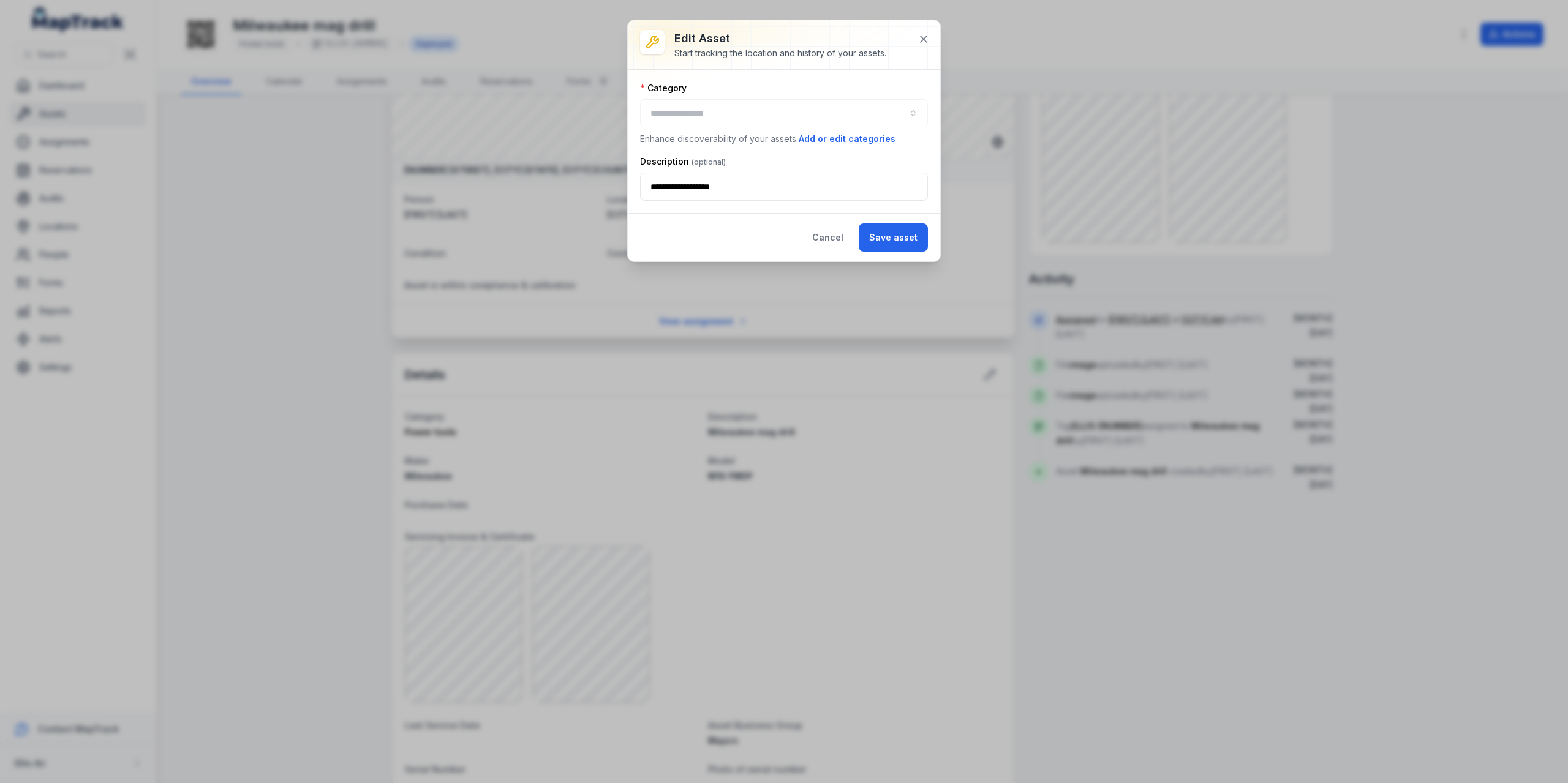 type on "**********" 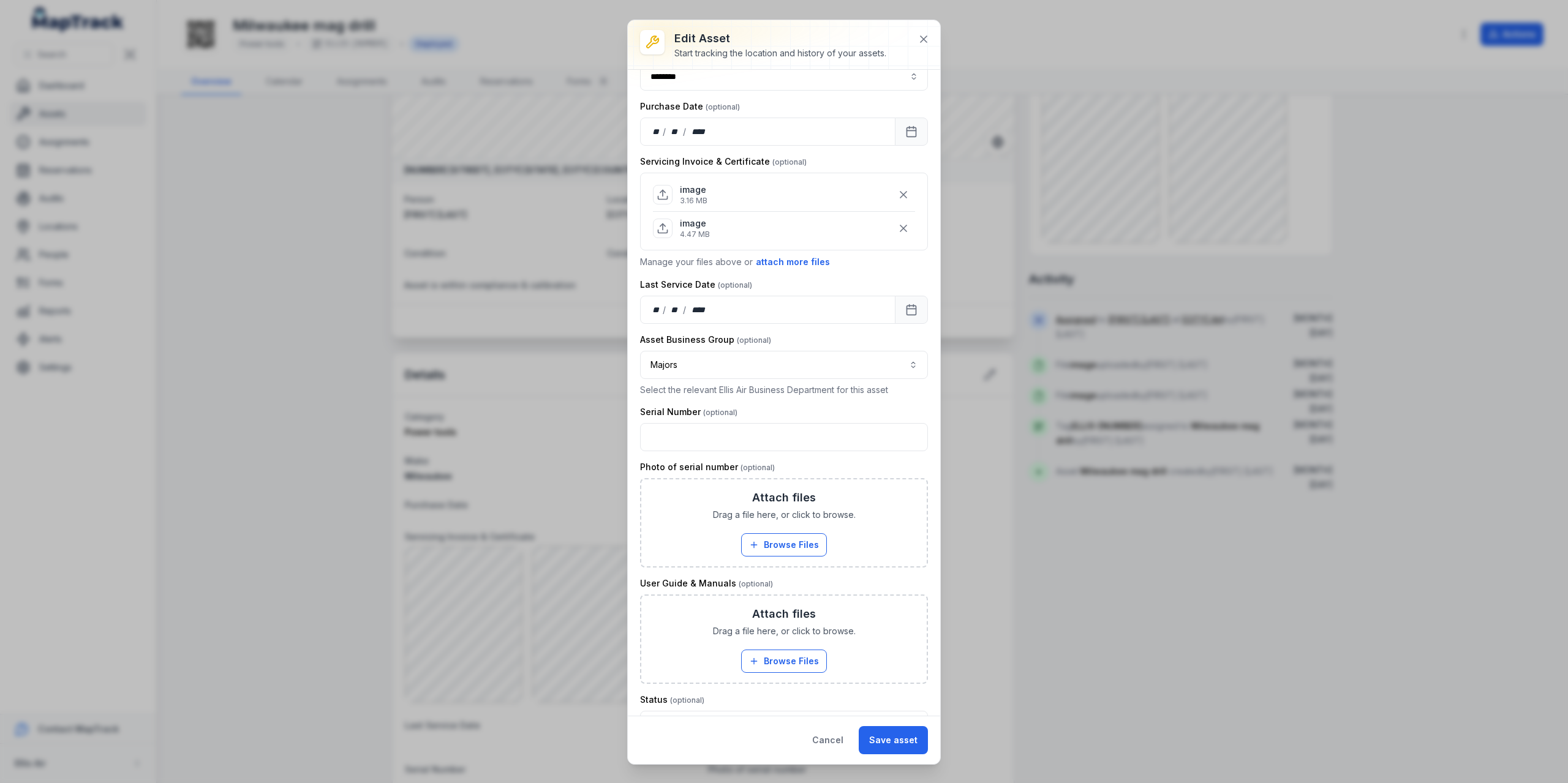 scroll, scrollTop: 248, scrollLeft: 0, axis: vertical 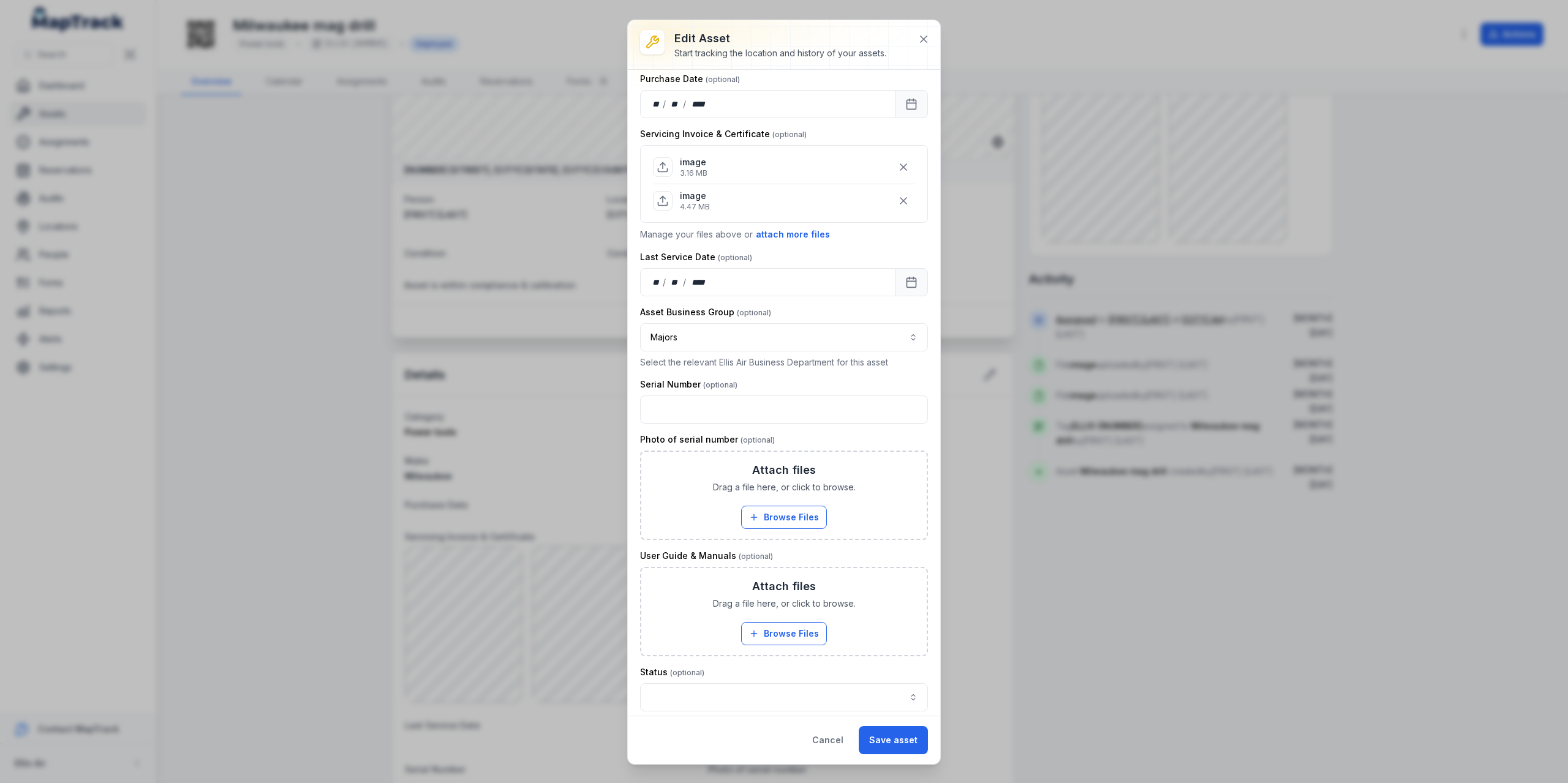 click on "**********" at bounding box center (784, 391) 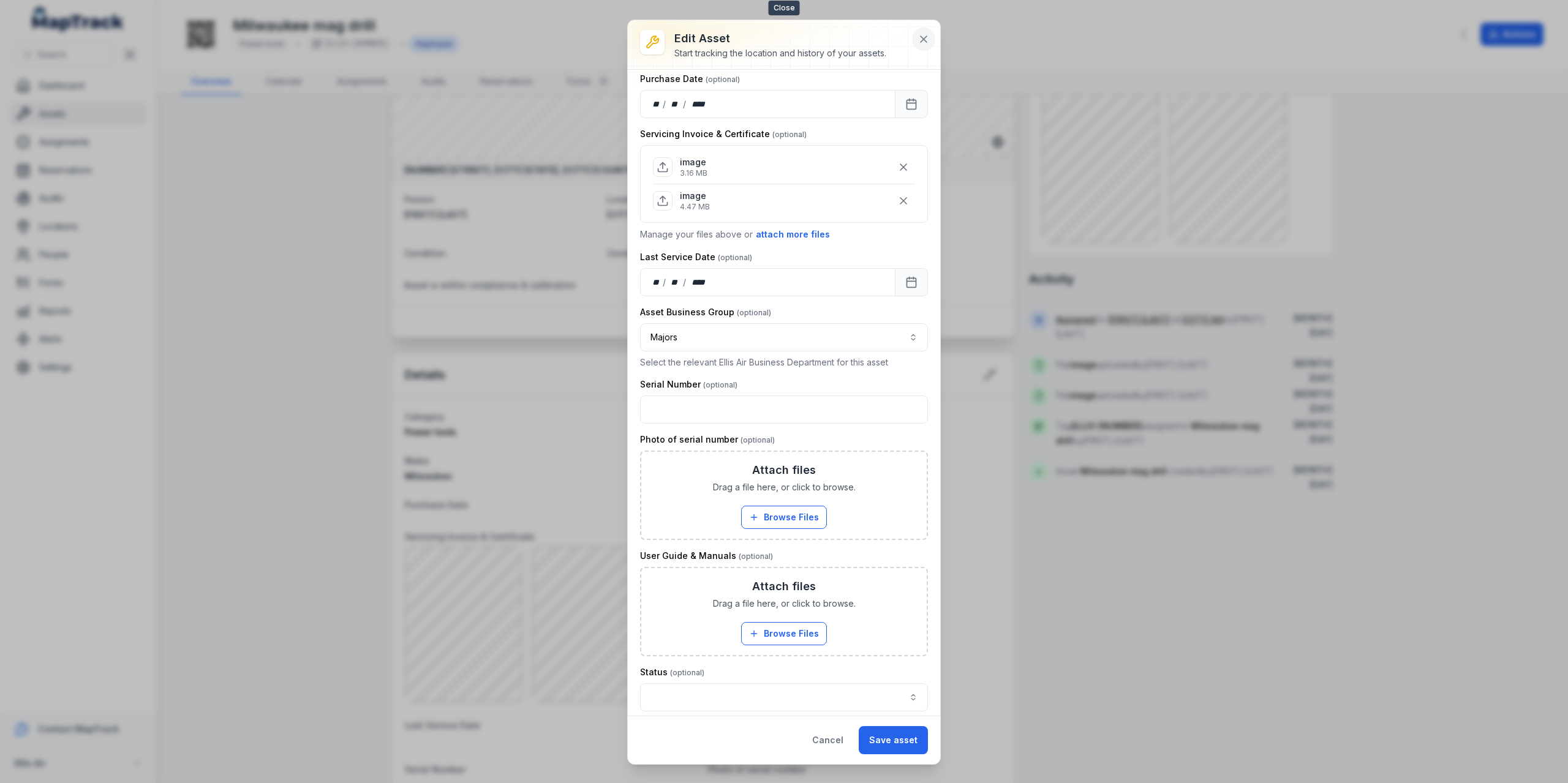 click 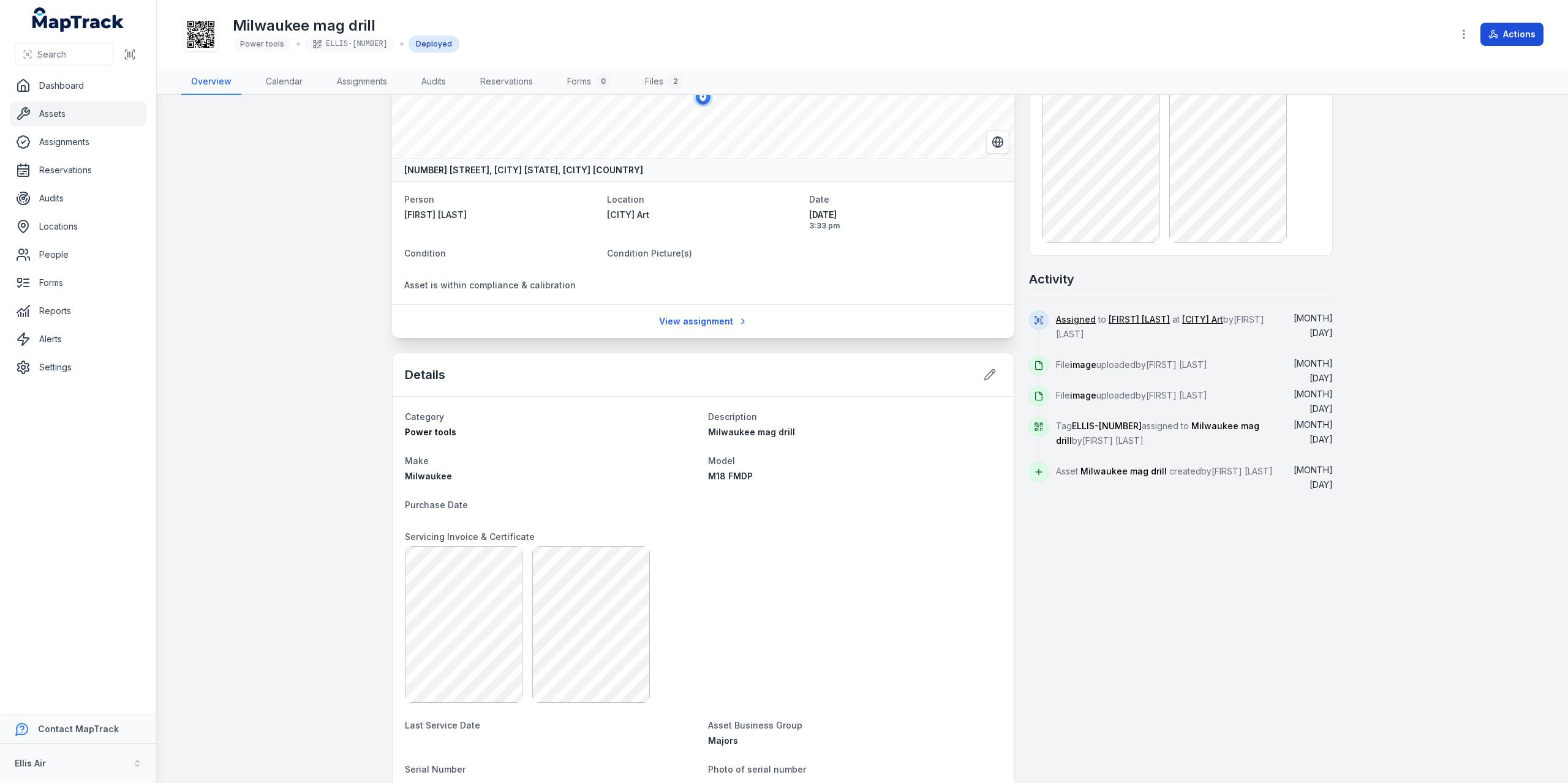 click 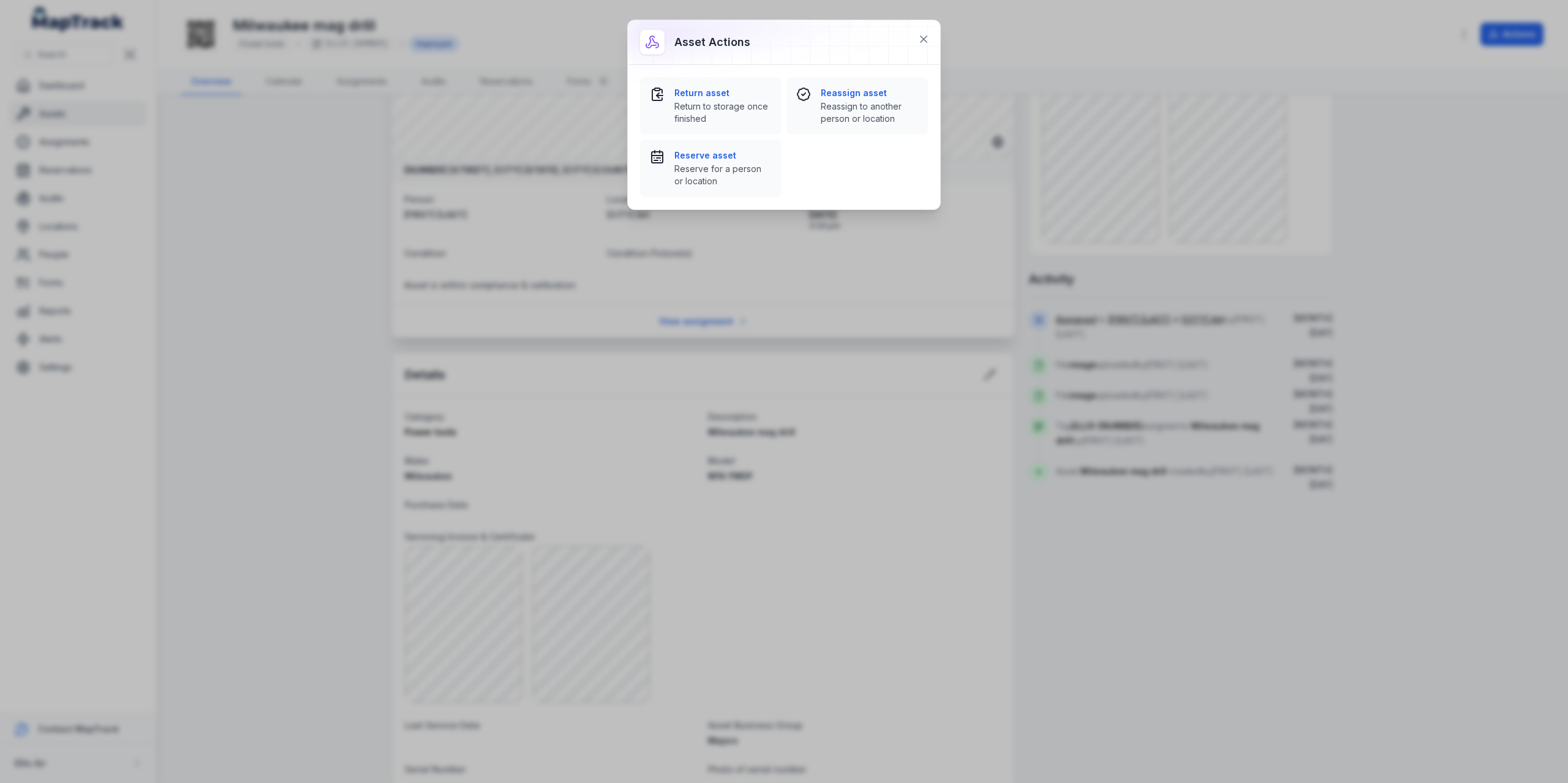 click on "Asset actions Return asset Return to storage once finished Reassign asset Reassign to another person or location Reserve asset Reserve for a person or location" at bounding box center [784, 391] 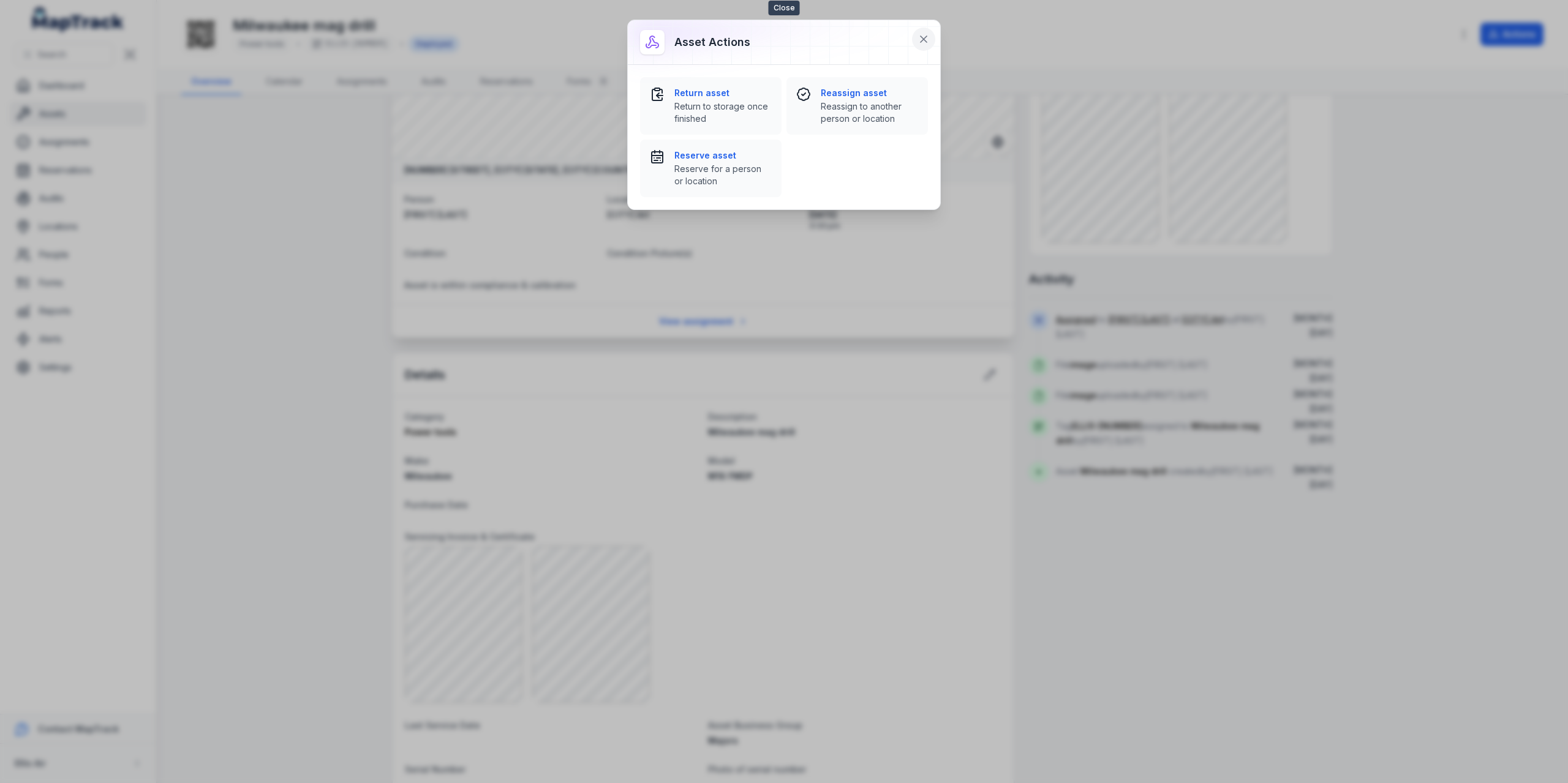 click 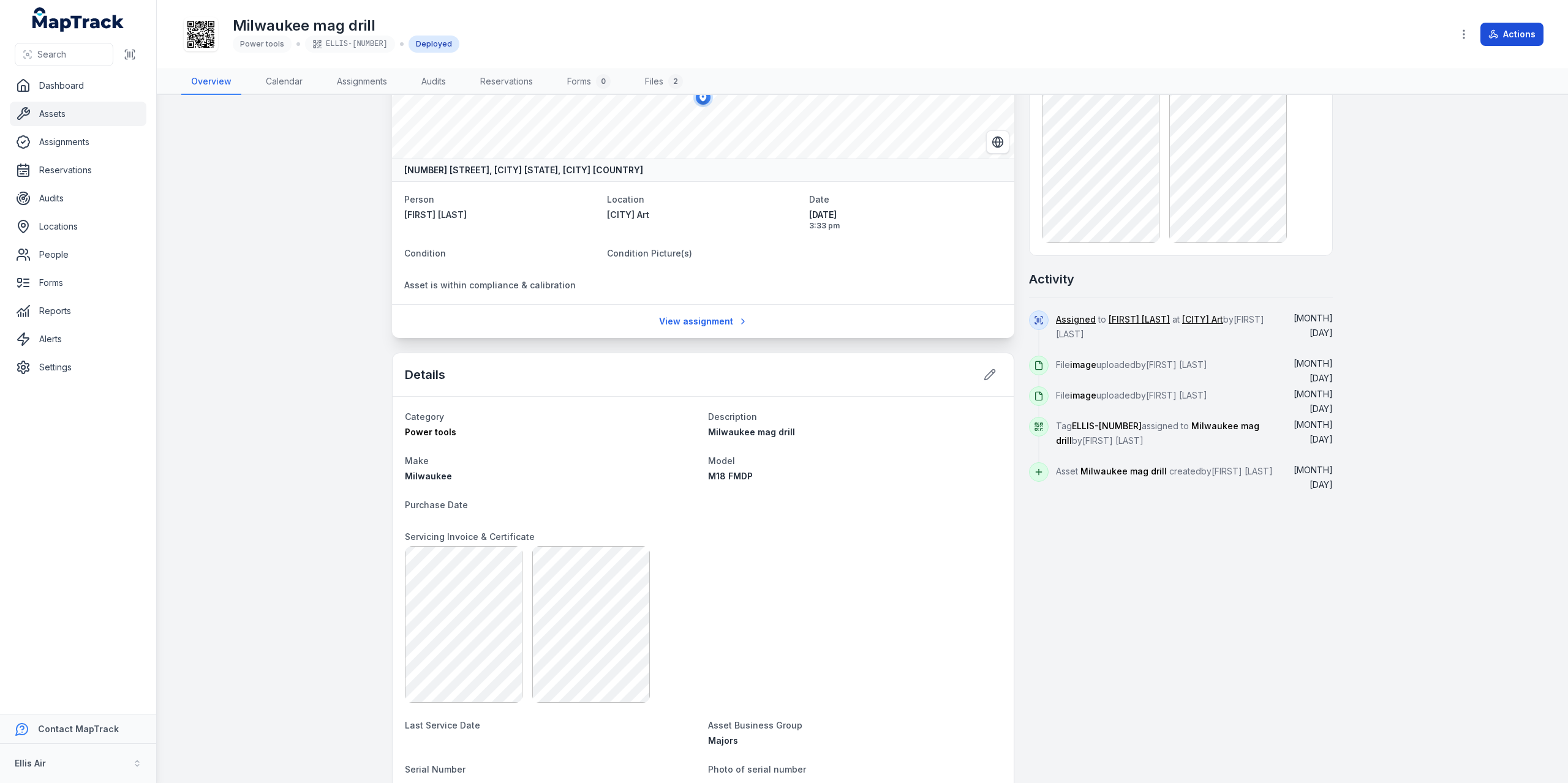 click on "Actions" at bounding box center (1512, 34) 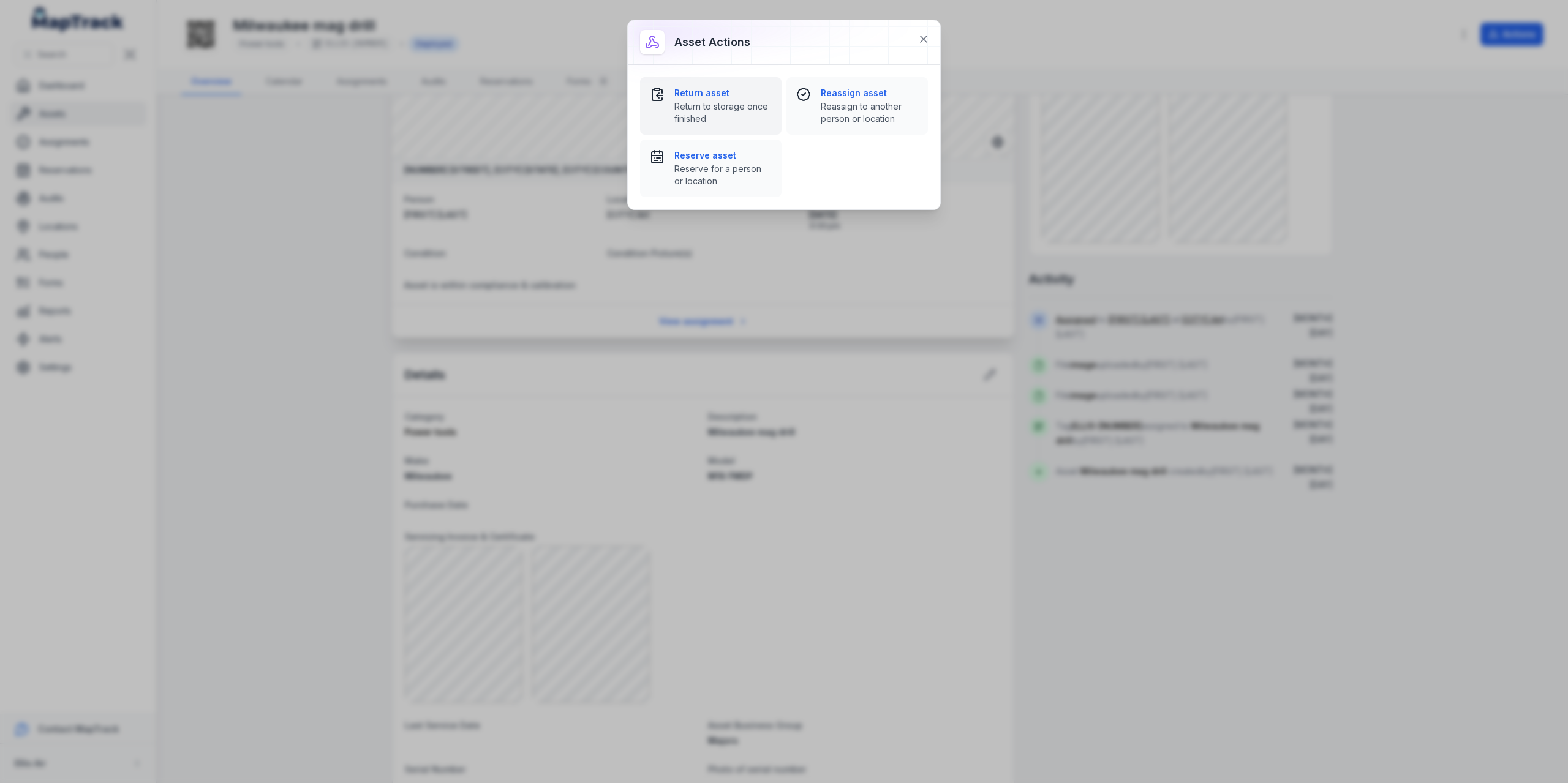 click on "Return asset" at bounding box center [723, 93] 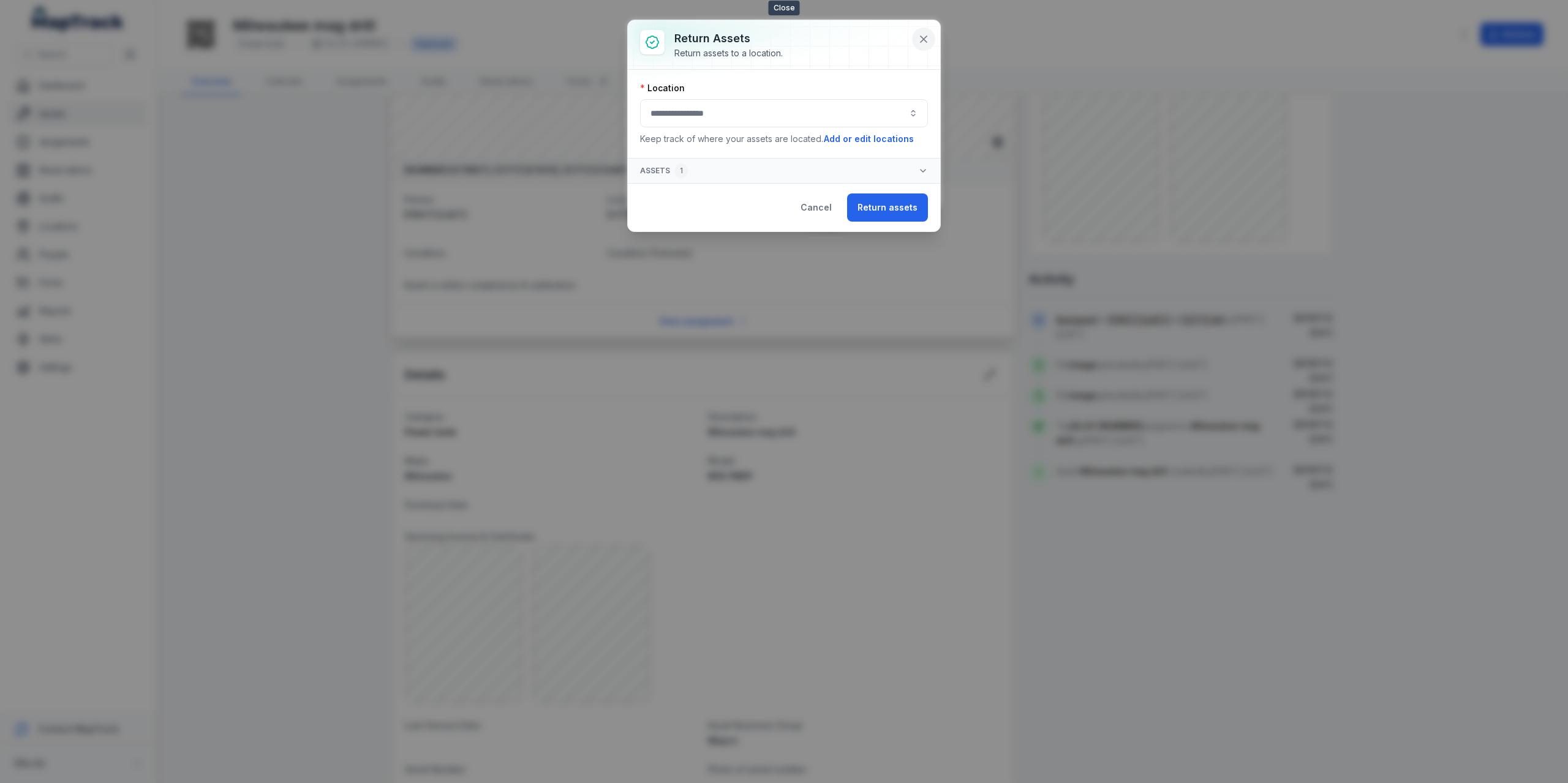 click 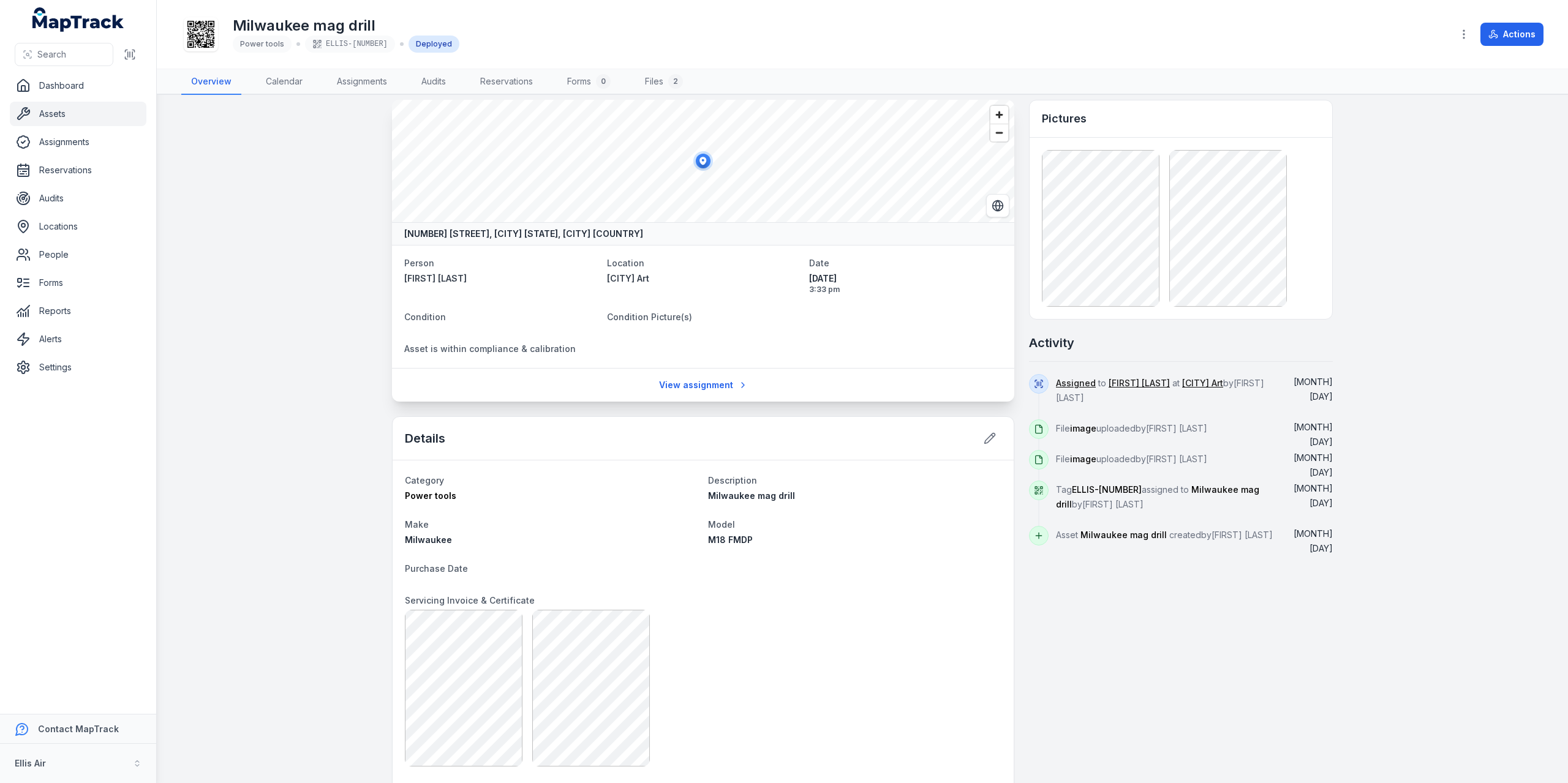 scroll, scrollTop: 0, scrollLeft: 0, axis: both 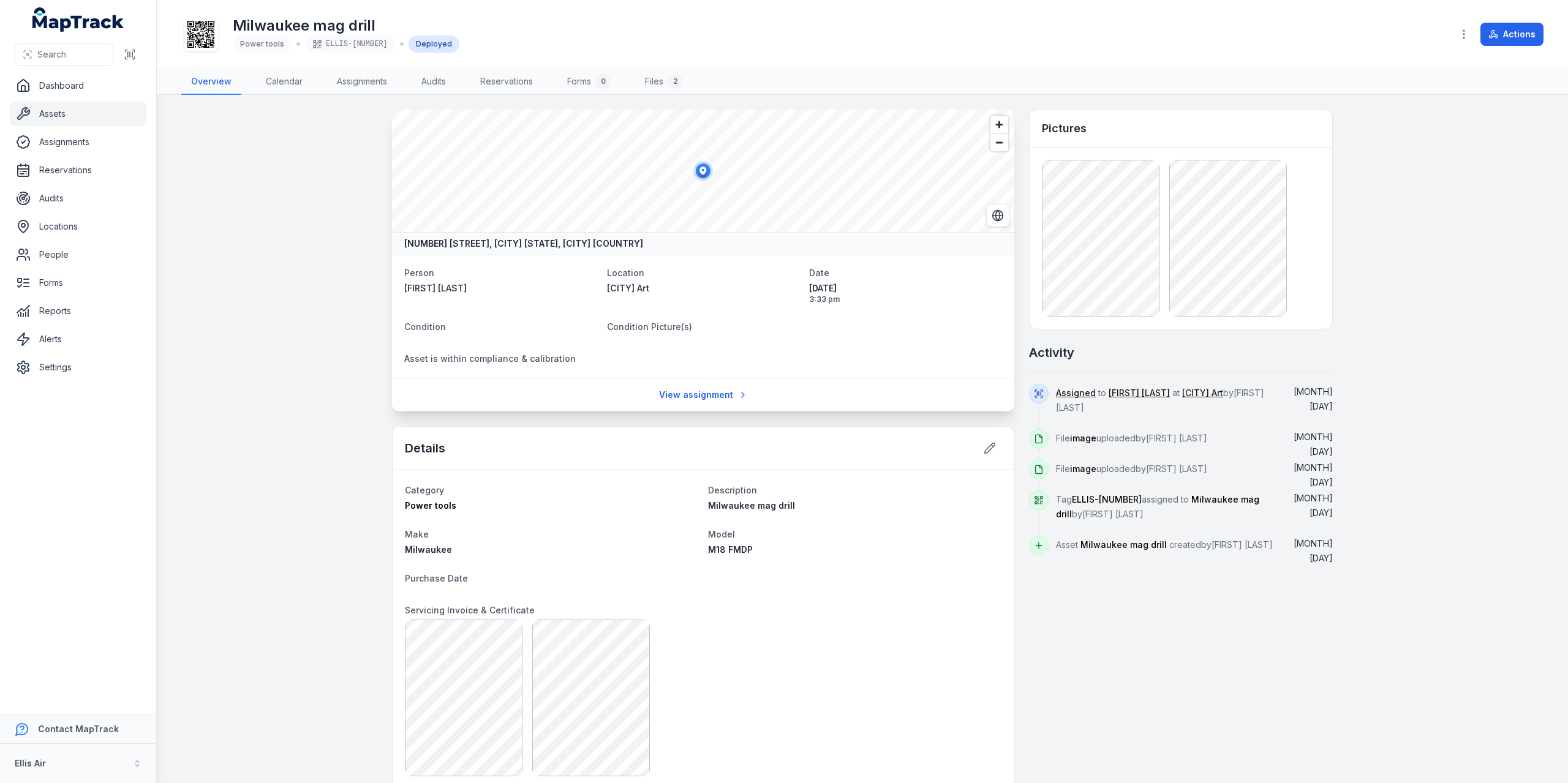 click on "Assets" at bounding box center [78, 114] 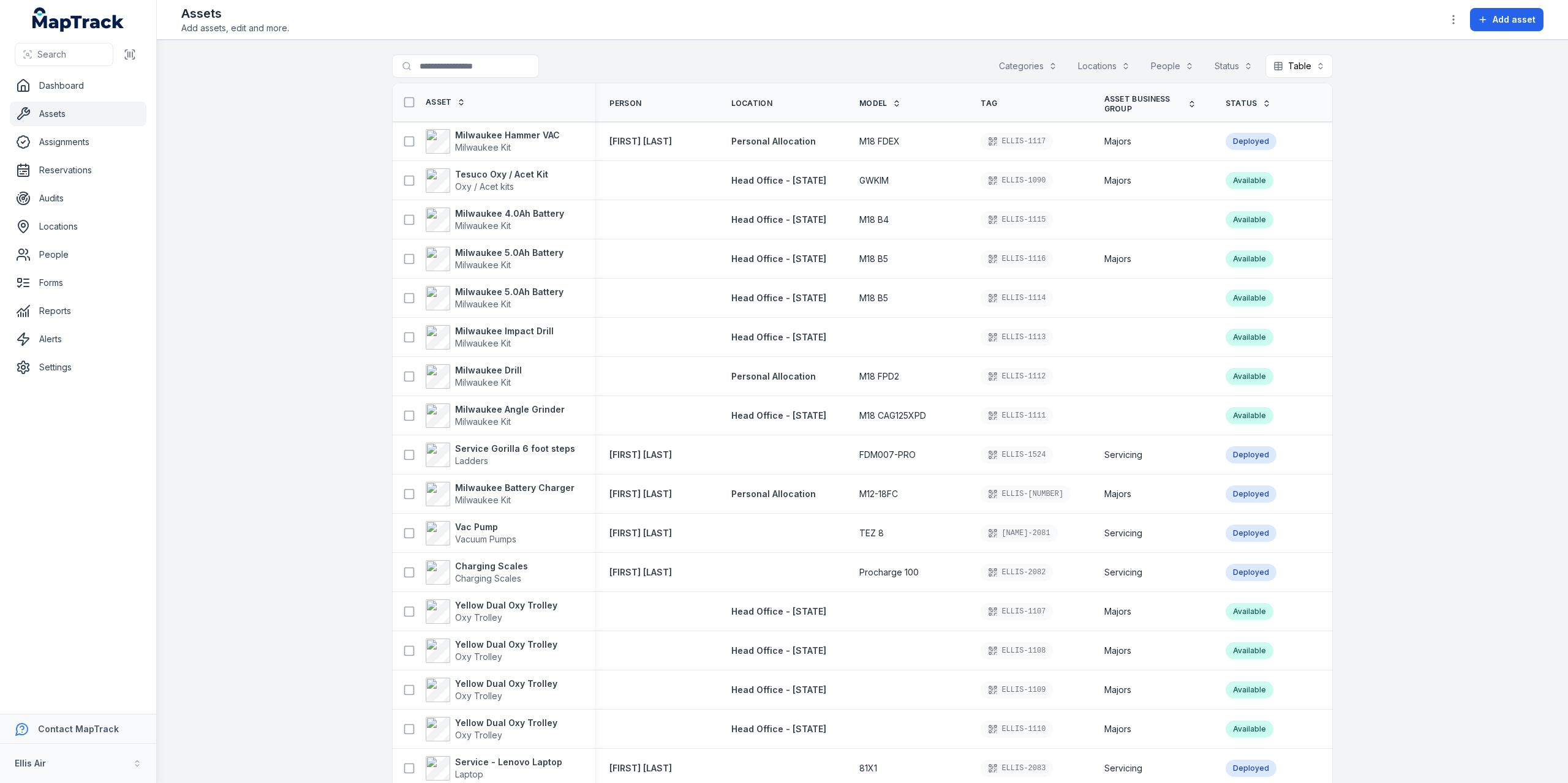 click on "Locations" at bounding box center [1104, 66] 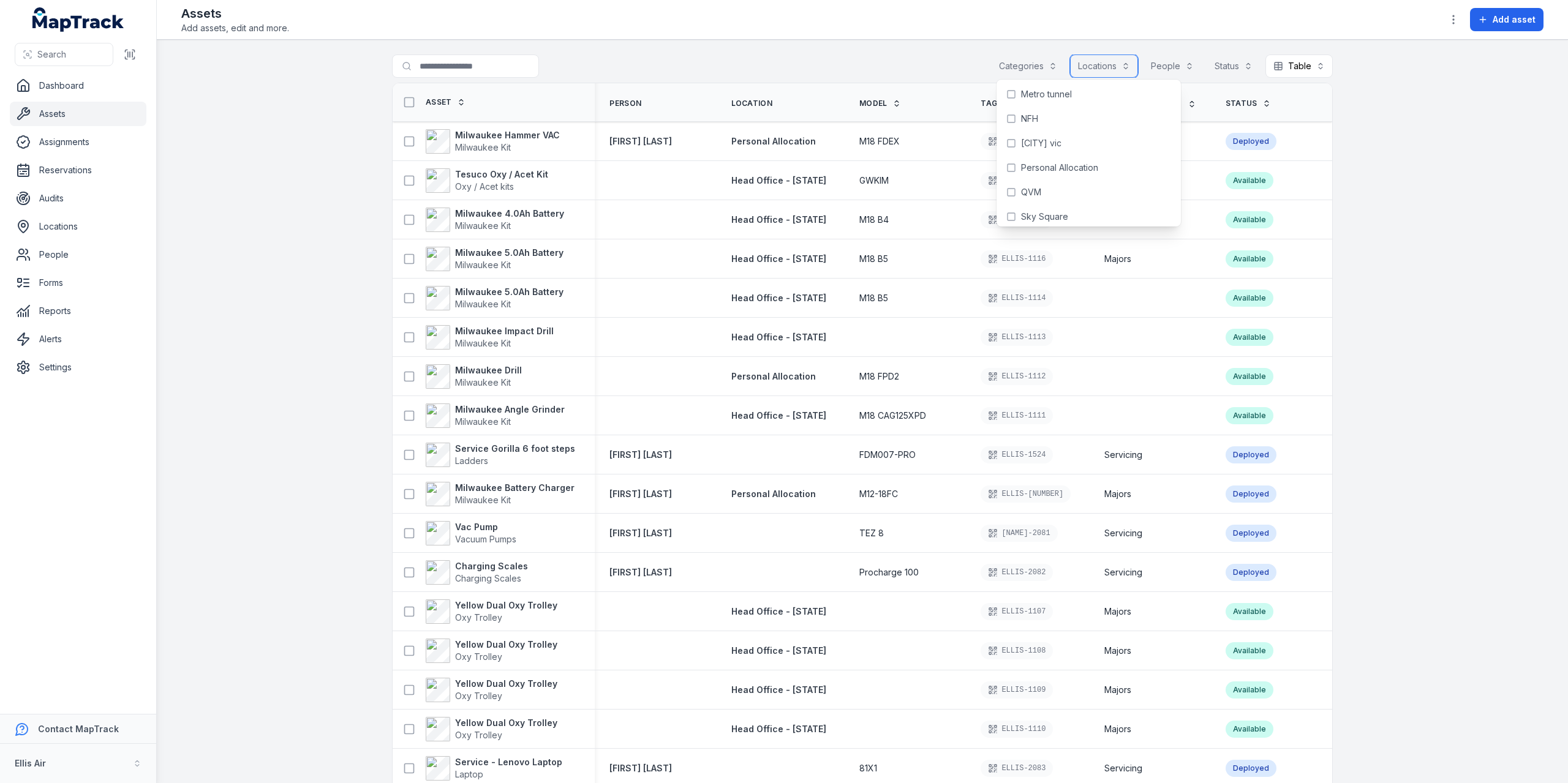 scroll, scrollTop: 644, scrollLeft: 0, axis: vertical 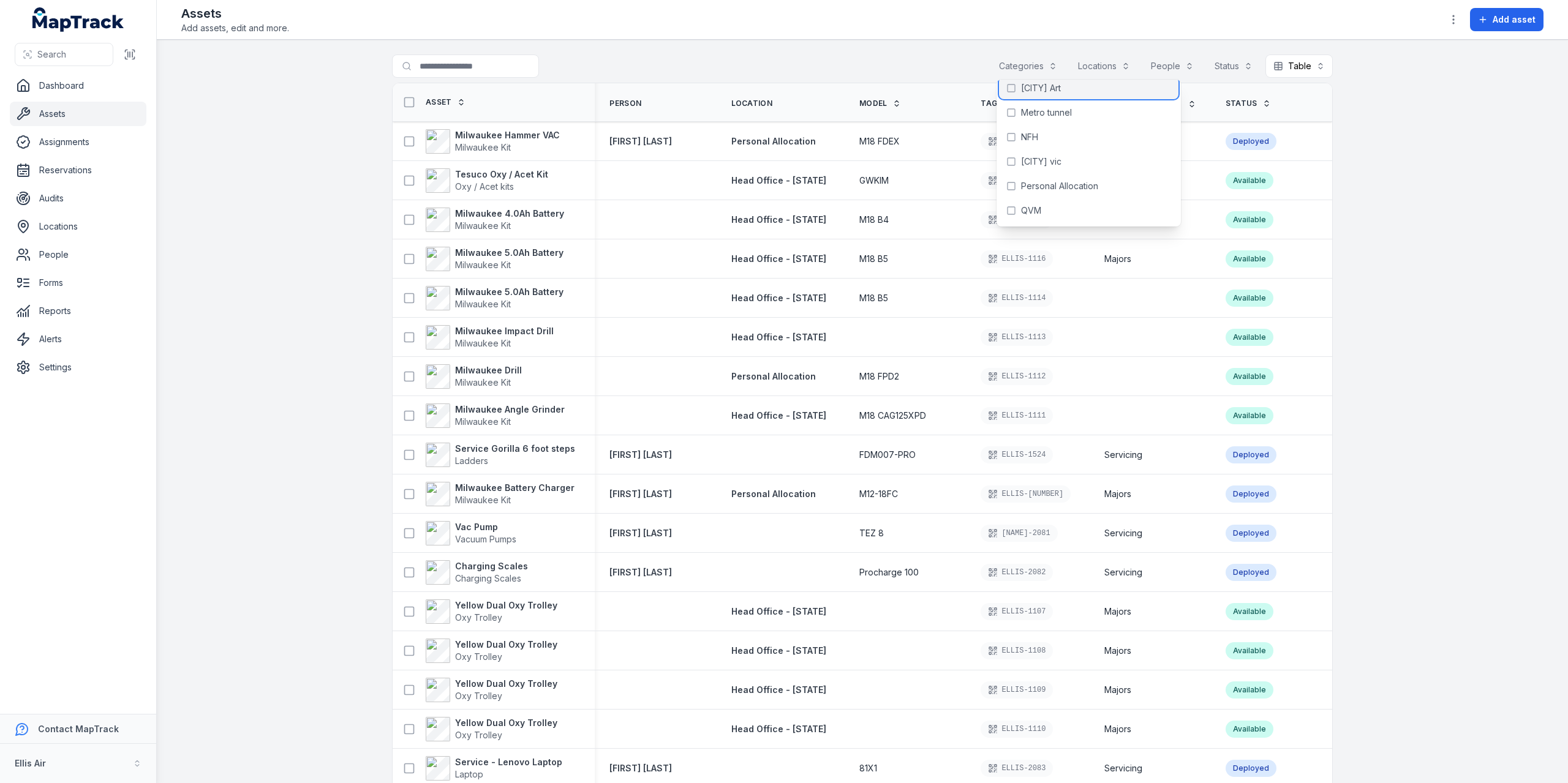 click on "[CITY] Art" at bounding box center [1041, 88] 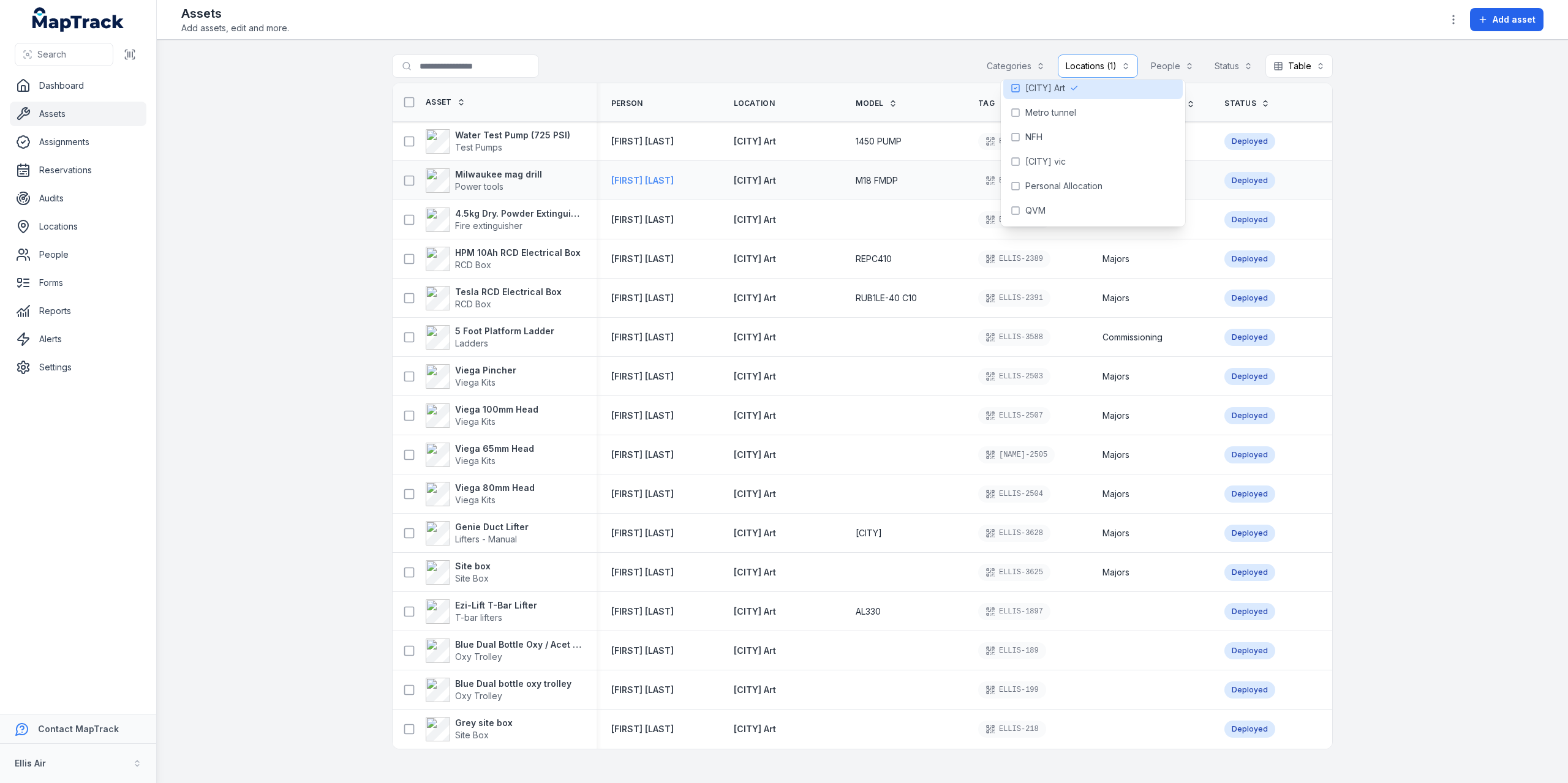 click on "[FIRST] [LAST]" at bounding box center (643, 181) 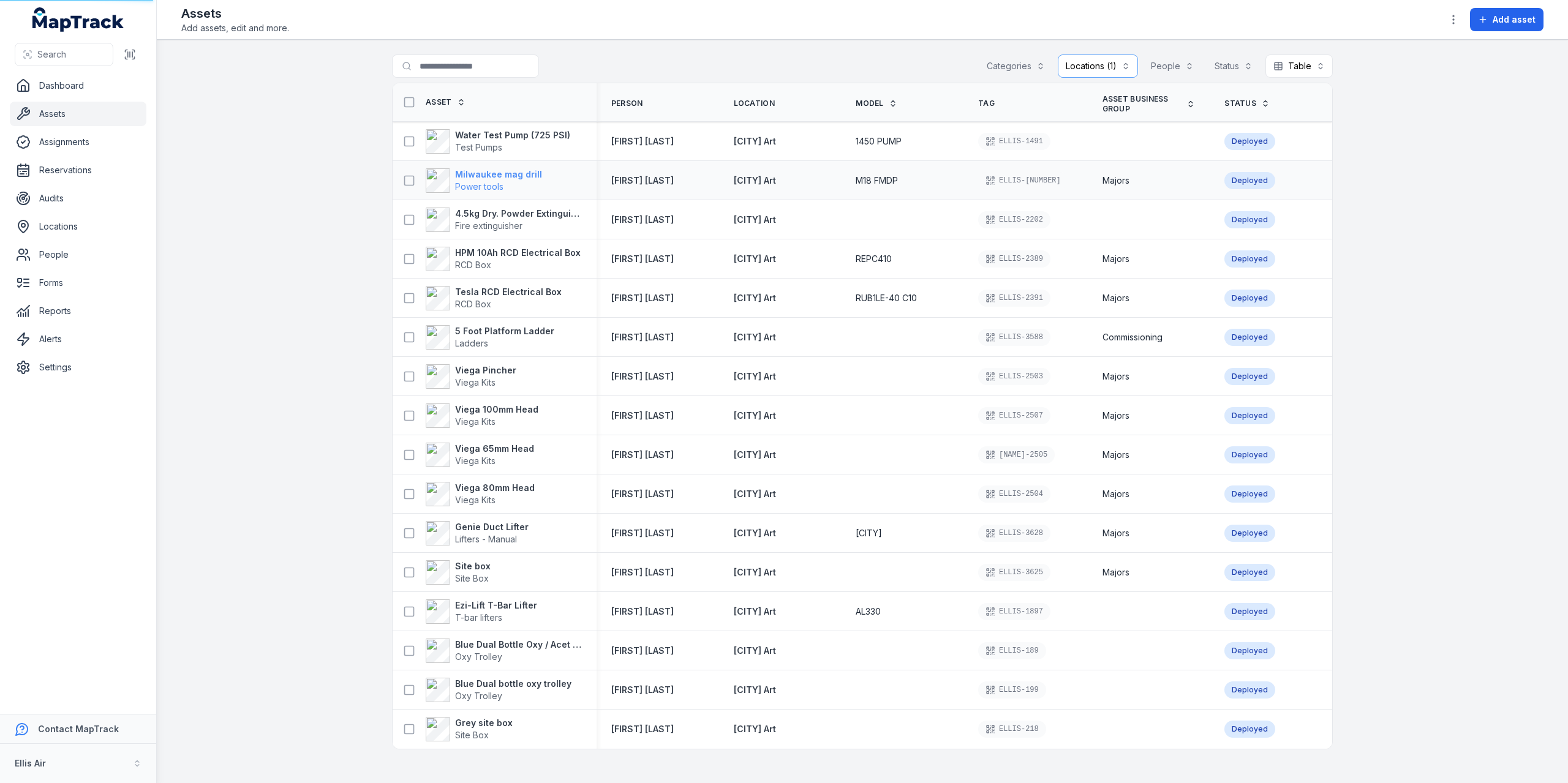 click on "Milwaukee mag drill" at bounding box center [499, 174] 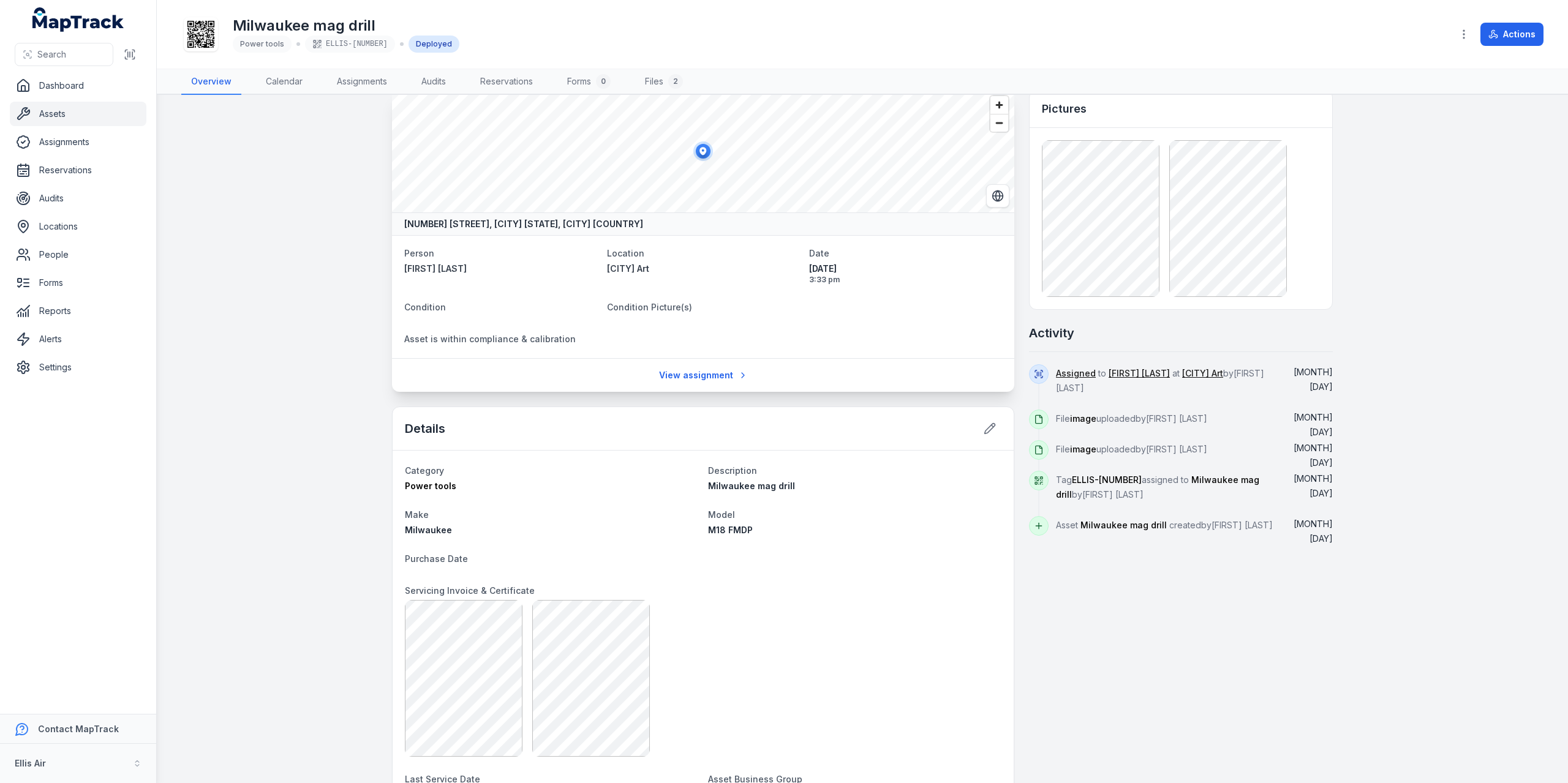 scroll, scrollTop: 0, scrollLeft: 0, axis: both 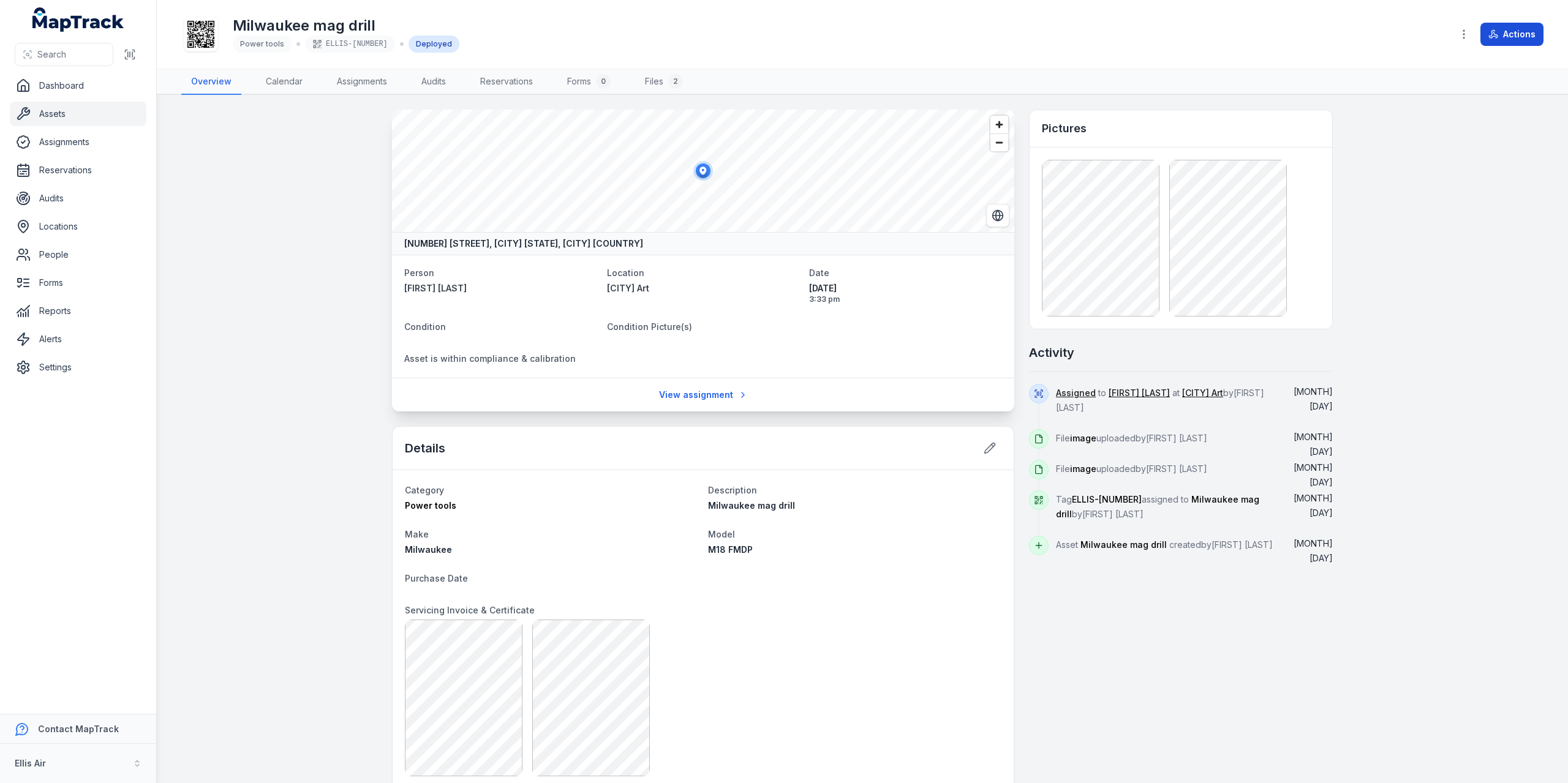 click on "Actions" at bounding box center [1512, 34] 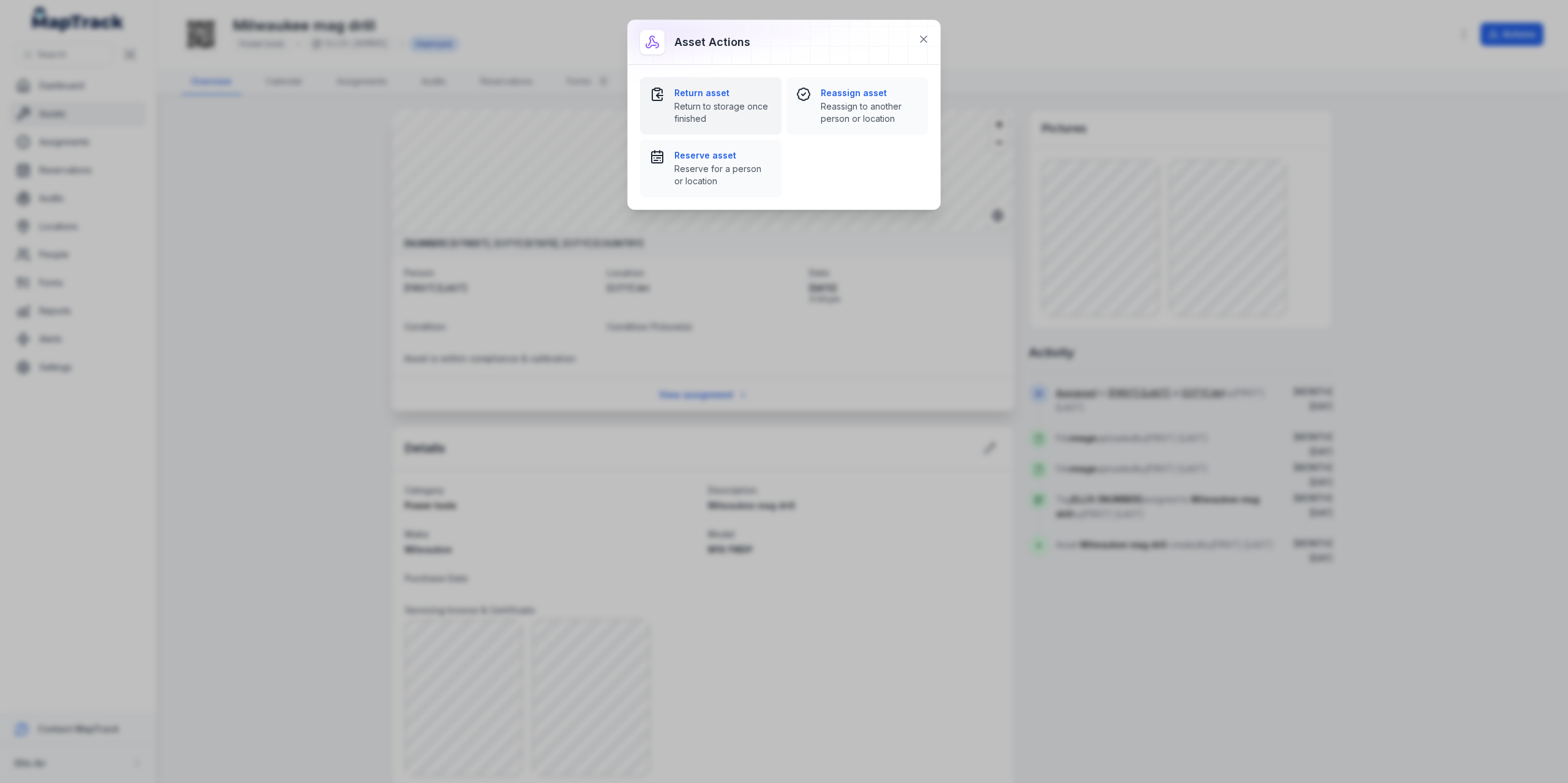 click on "Return asset" at bounding box center (723, 93) 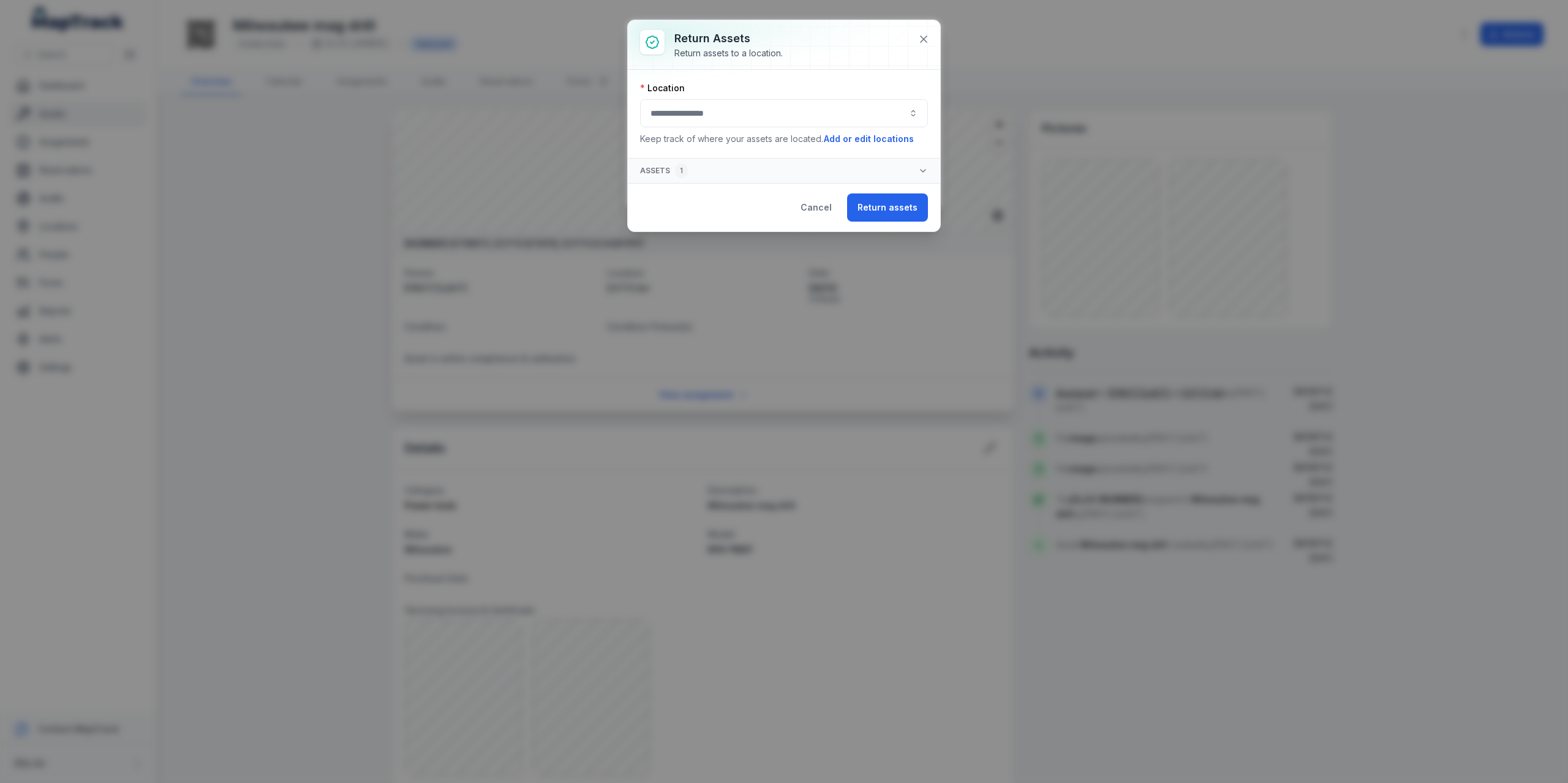 click at bounding box center (784, 113) 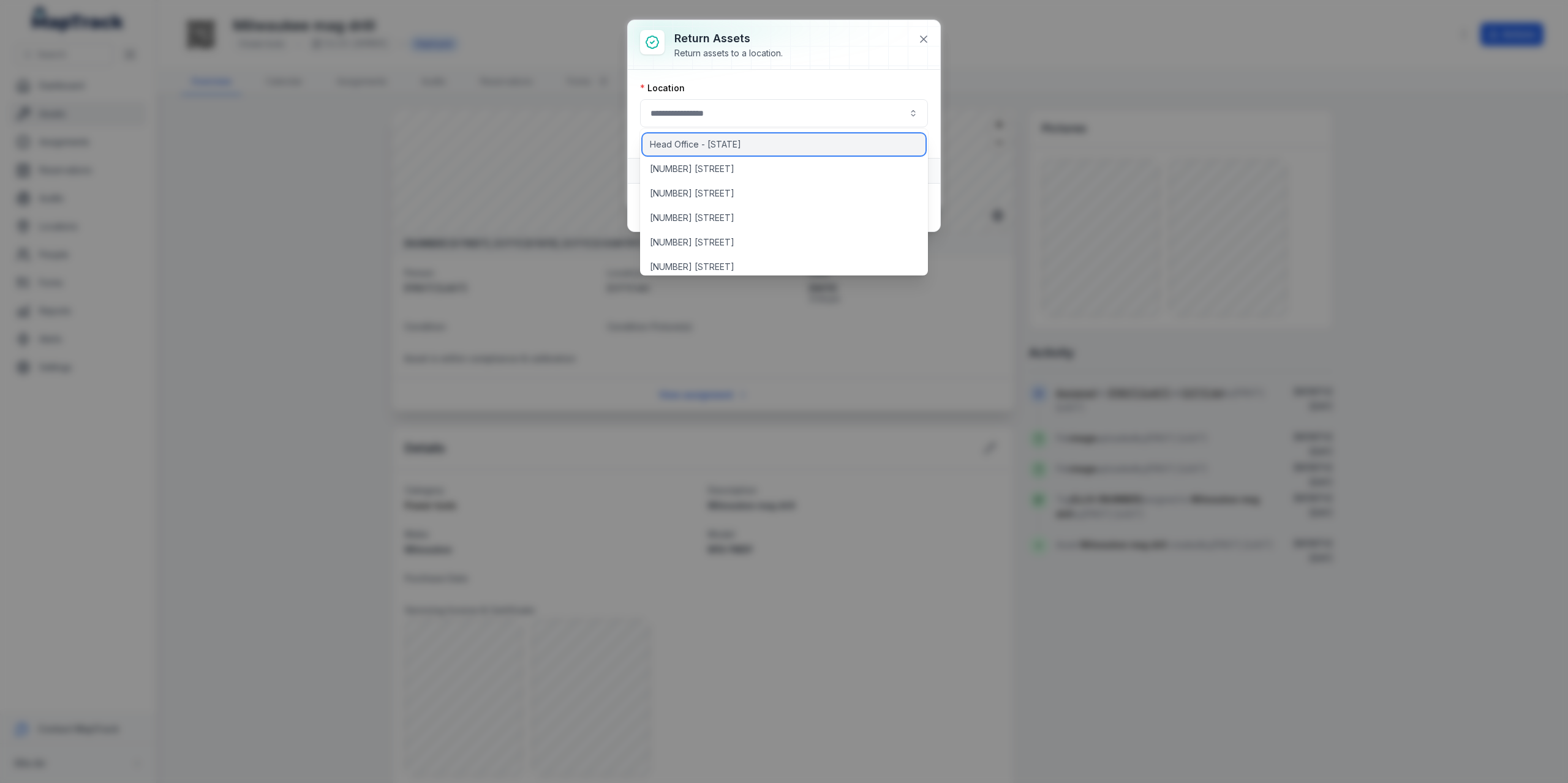 click on "Head Office - [STATE]" at bounding box center [695, 144] 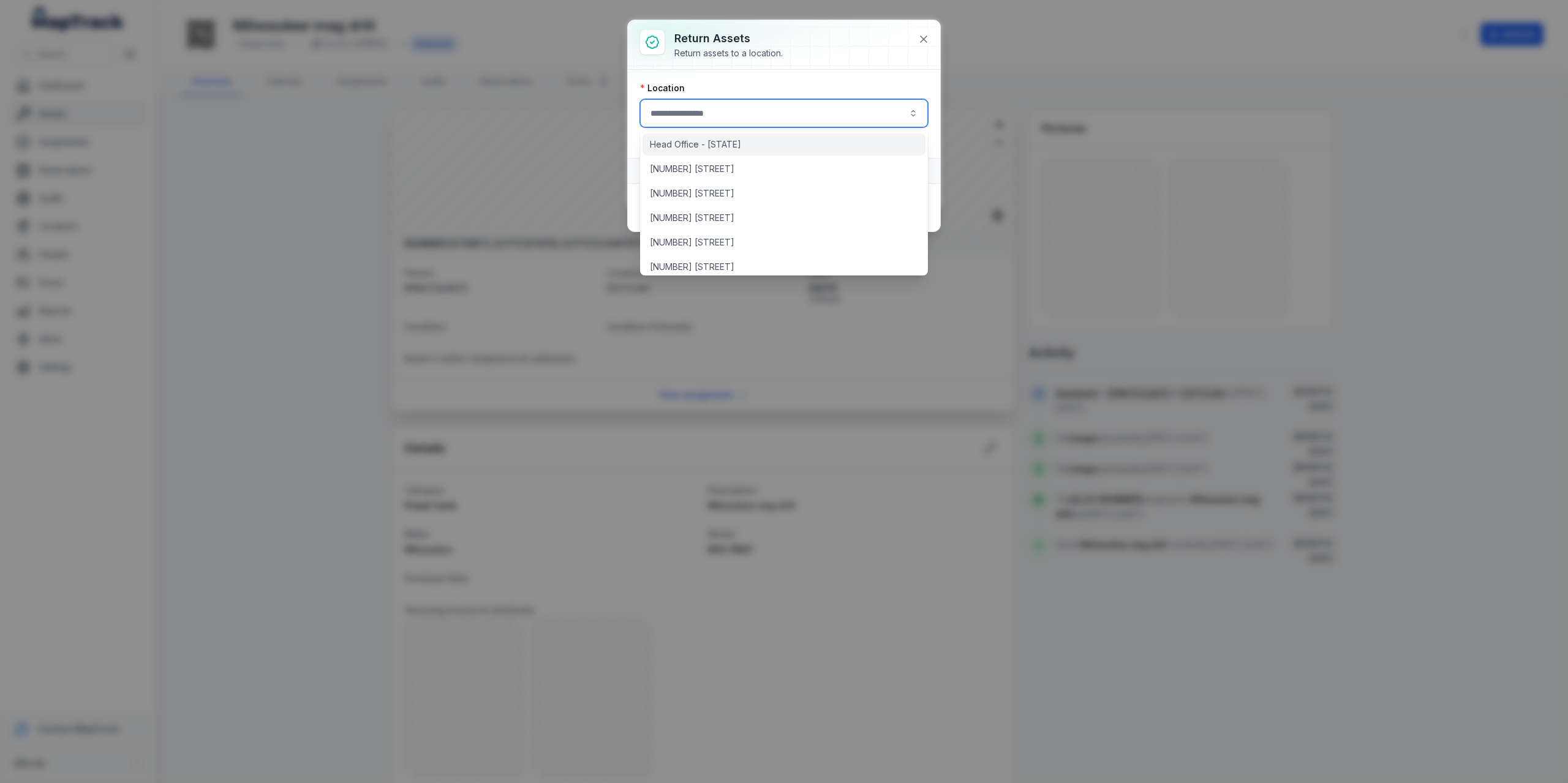 type on "**********" 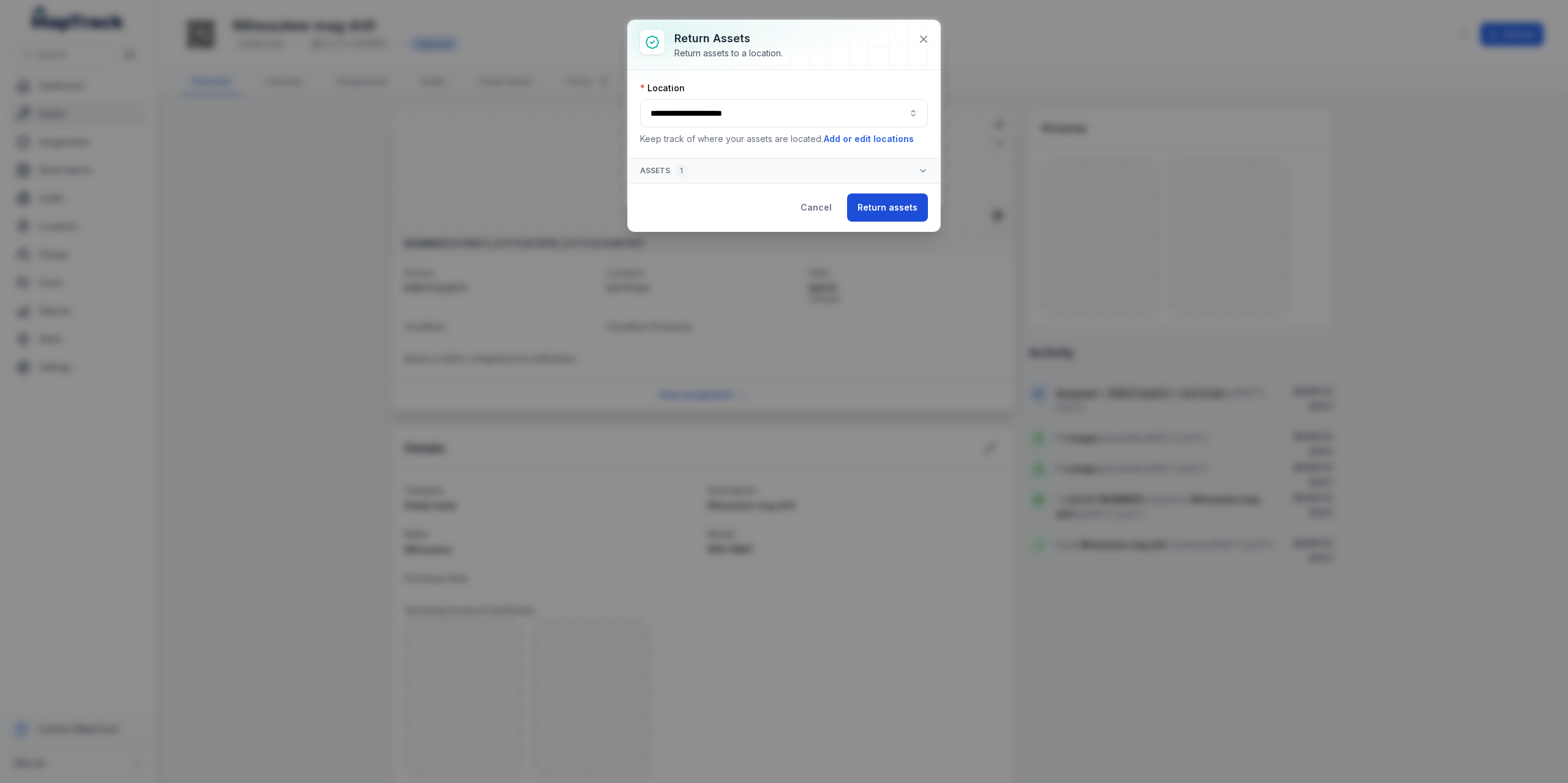 click on "Return assets" at bounding box center (888, 208) 